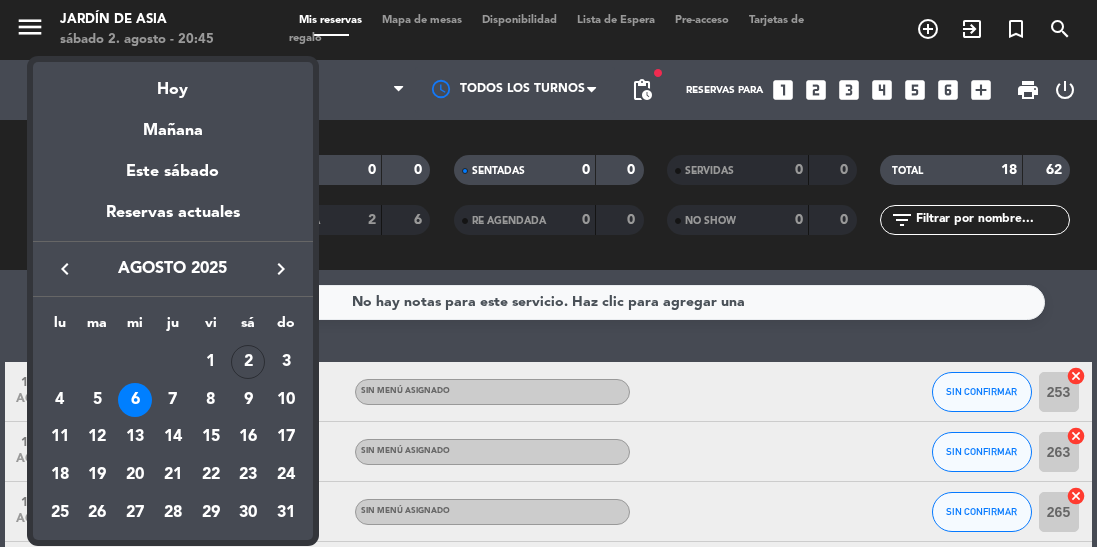 scroll, scrollTop: 0, scrollLeft: 0, axis: both 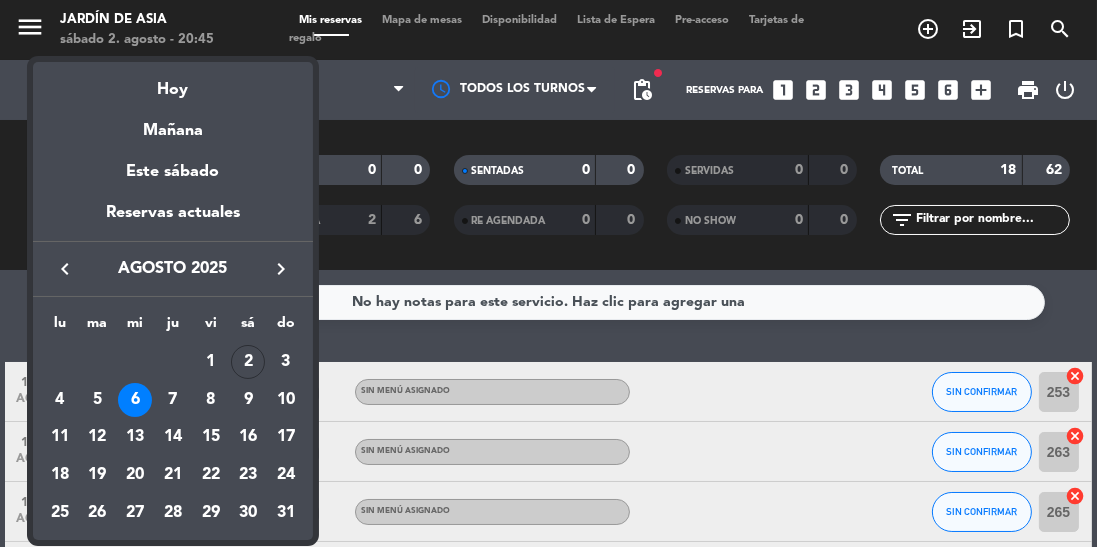 click on "7" at bounding box center (173, 400) 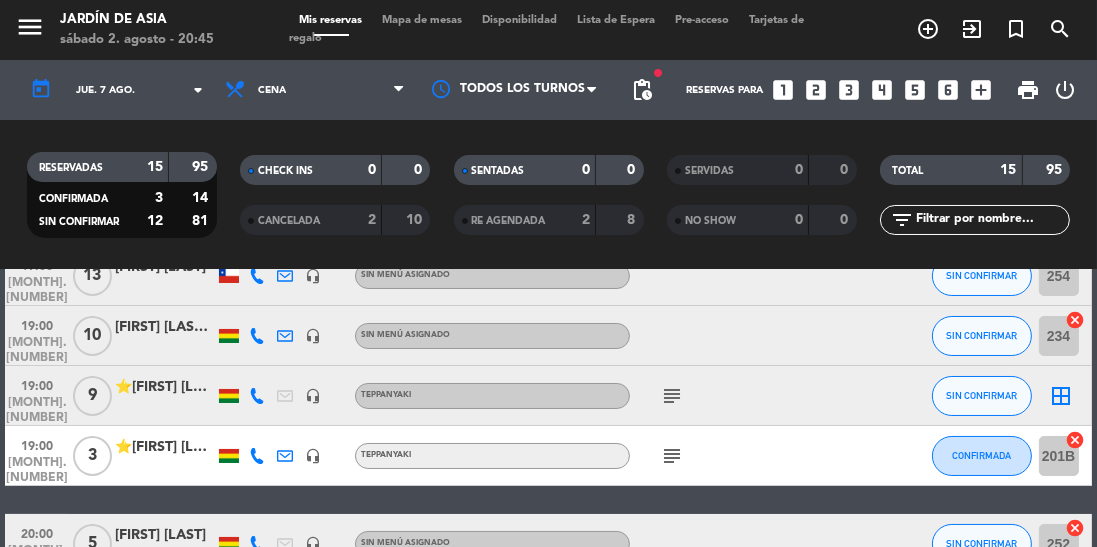 scroll, scrollTop: 117, scrollLeft: 0, axis: vertical 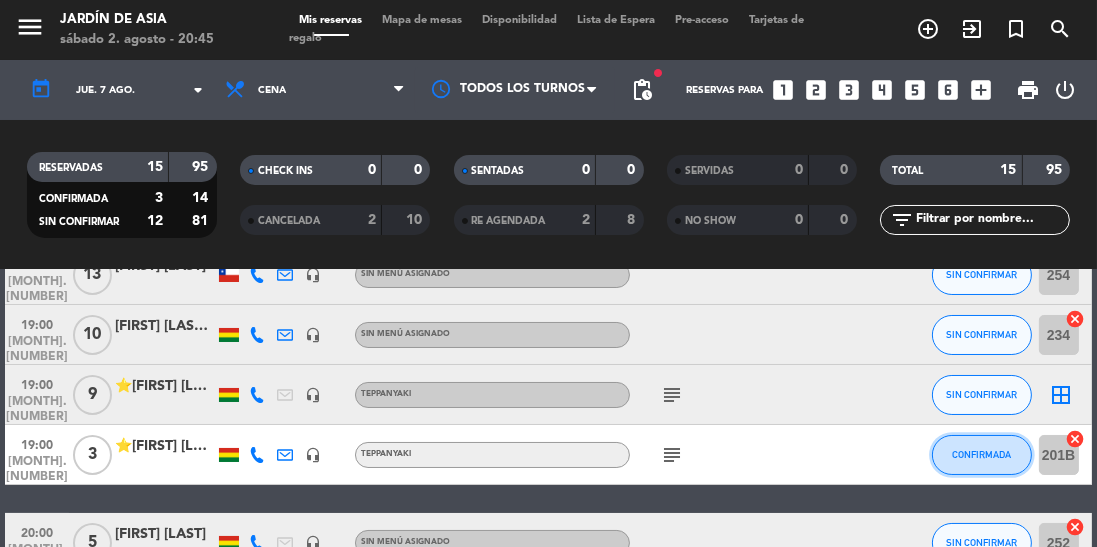 click on "CONFIRMADA" 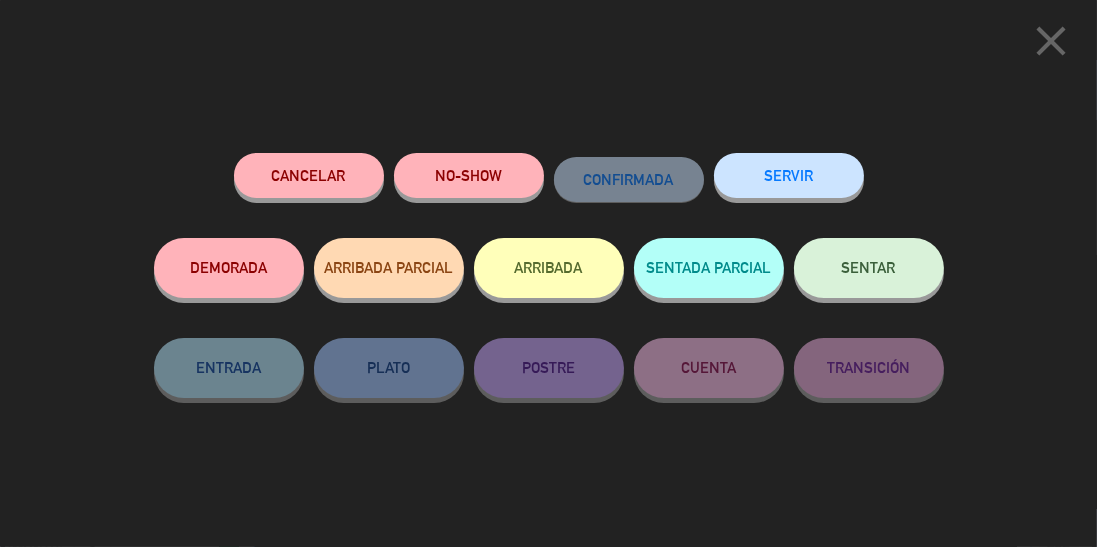 click on "close" 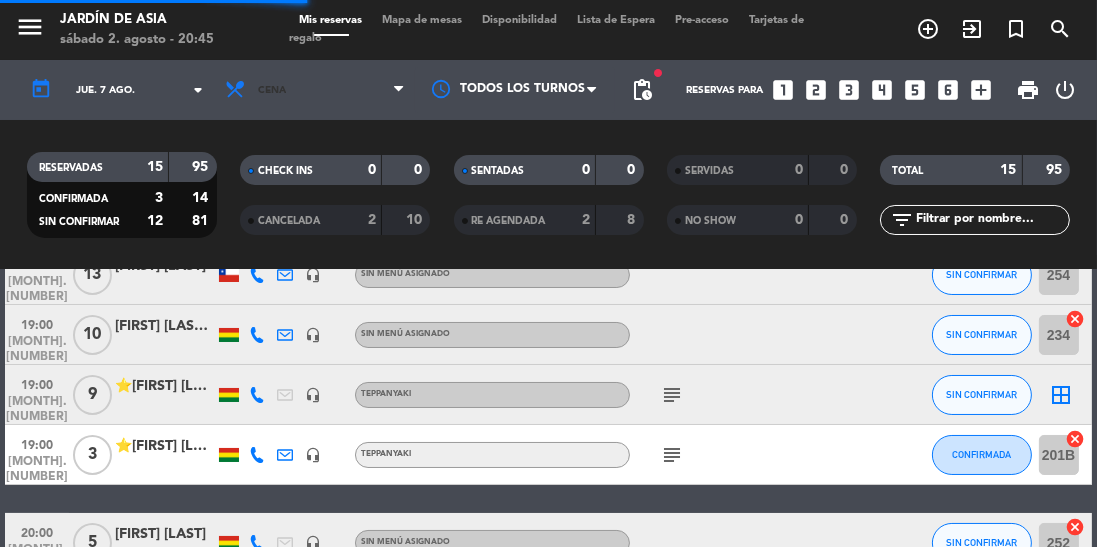 click on "Cena" at bounding box center [315, 90] 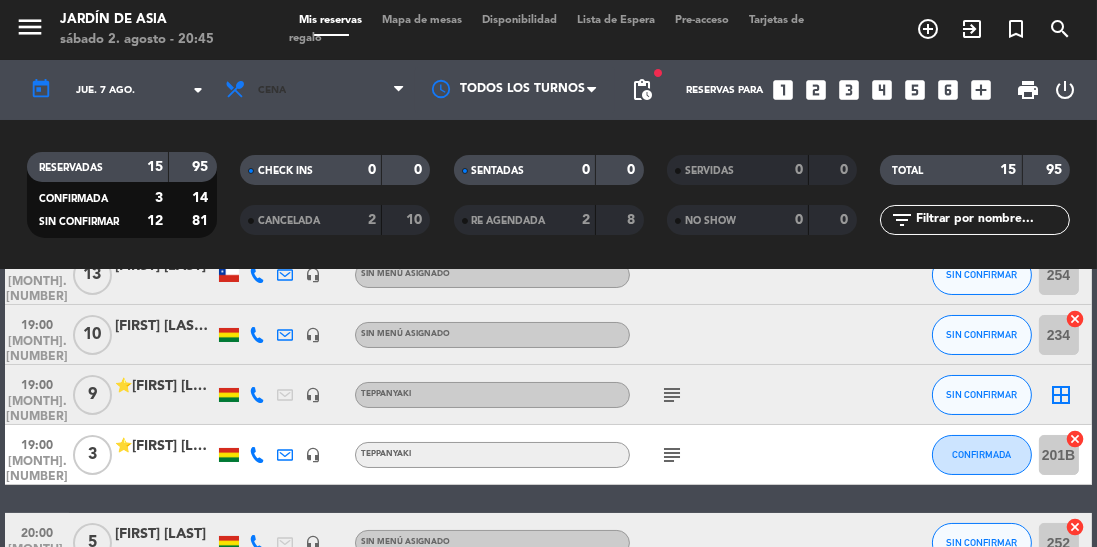 click on "Cena" at bounding box center [315, 90] 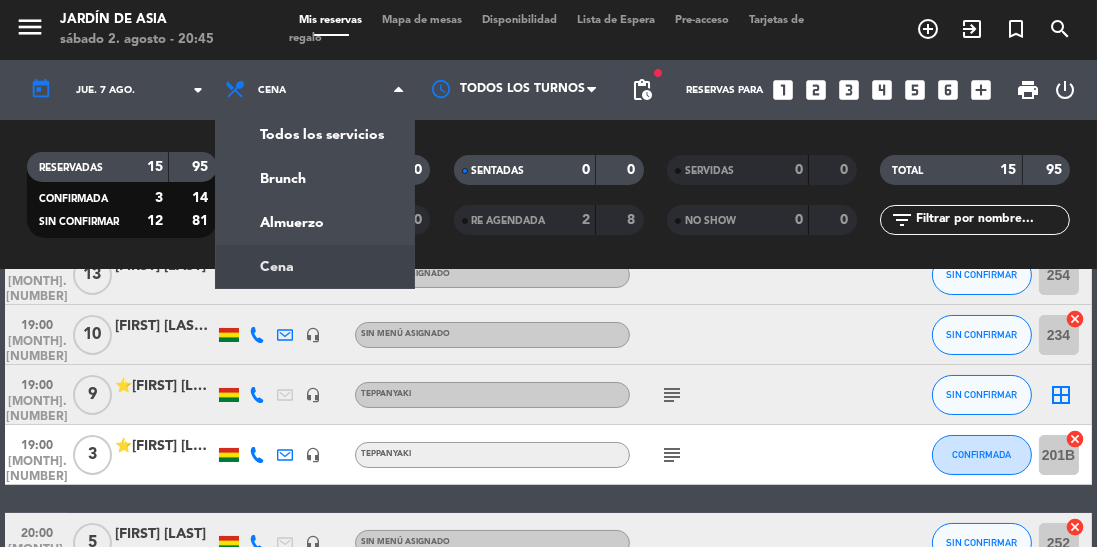 click on "menu  Jardín de Asia   [DAY] [NUMBER]. [MONTH] - [TIME]   Mis reservas   Mapa de mesas   Disponibilidad   Lista de Espera   Pre-acceso   Tarjetas de regalo  add_circle_outline exit_to_app turned_in_not search today    [DAY]. [NUMBER] [MONTH]  arrow_drop_down  Todos los servicios  Brunch  Almuerzo  Cena  Cena  Todos los servicios  Brunch  Almuerzo  Cena Todos los turnos fiber_manual_record pending_actions  Reservas para   looks_one   looks_two   looks_3   looks_4   looks_5   looks_6   add_box  print  power_settings_new   RESERVADAS   [NUMBER]   [NUMBER]   CONFIRMADA   [NUMBER]   [NUMBER]   SIN CONFIRMAR   [NUMBER]   [NUMBER]   CHECK INS   [NUMBER]   [NUMBER]   CANCELADA   [NUMBER]   [NUMBER]   SENTADAS   [NUMBER]   [NUMBER]   RE AGENDADA   [NUMBER]   [NUMBER]   SERVIDAS   [NUMBER]   [NUMBER]   NO SHOW   [NUMBER]   [NUMBER]   TOTAL   [NUMBER]   [NUMBER]  filter_list" 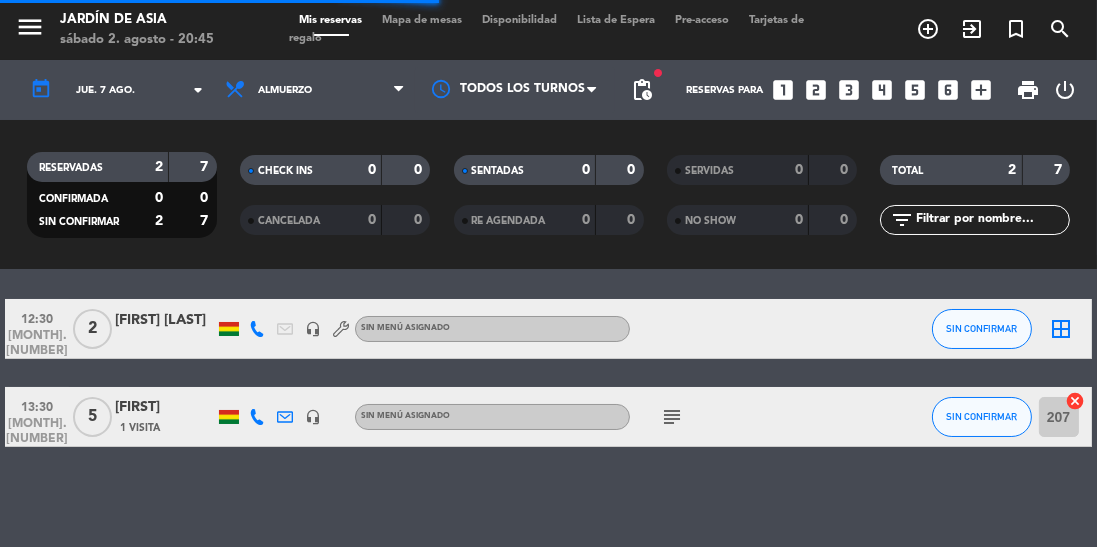 scroll, scrollTop: 0, scrollLeft: 0, axis: both 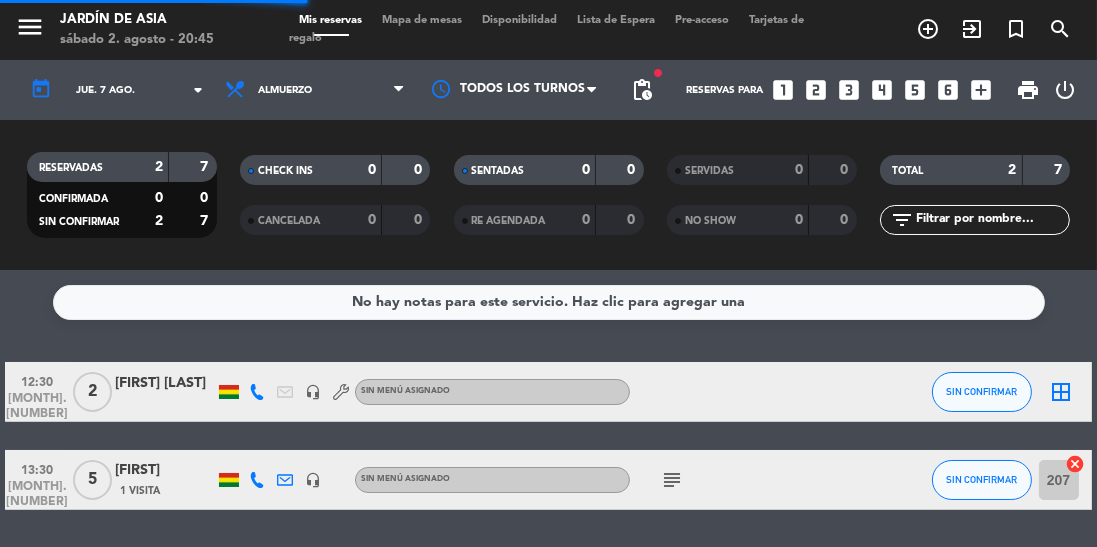 click on "jue. 7 ago." 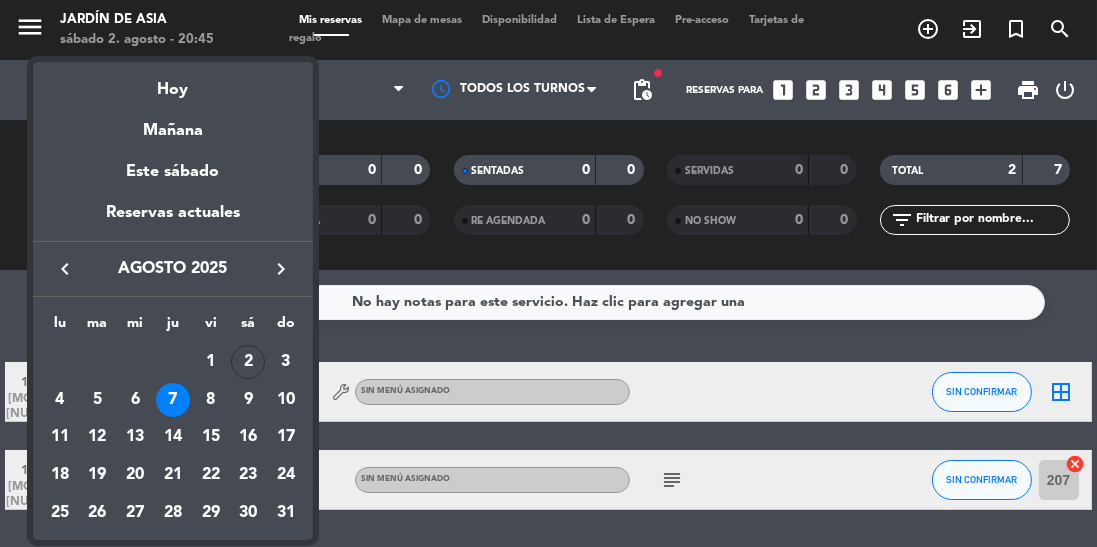 click on "6" at bounding box center (135, 400) 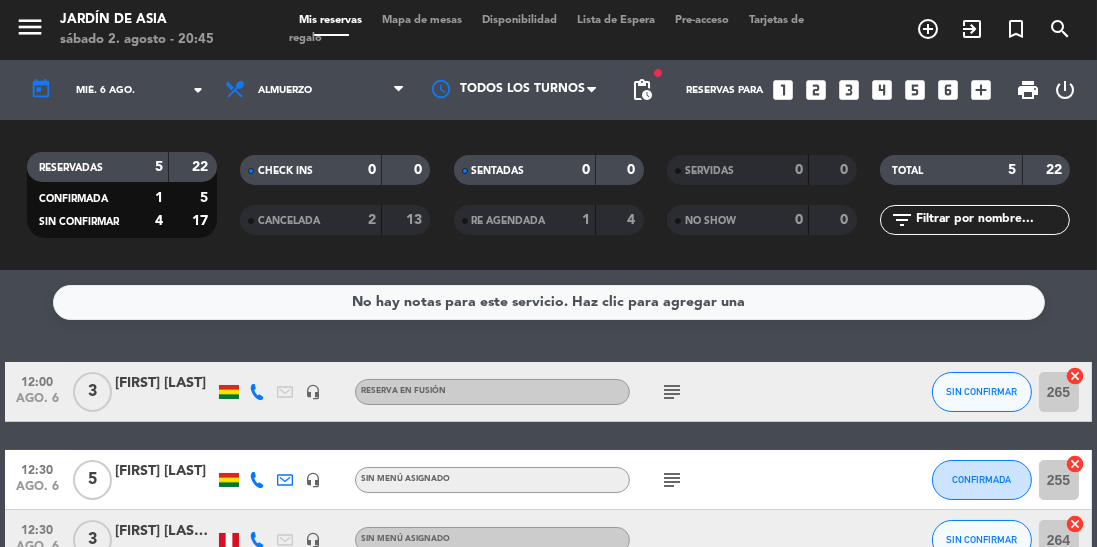 click on "subject" 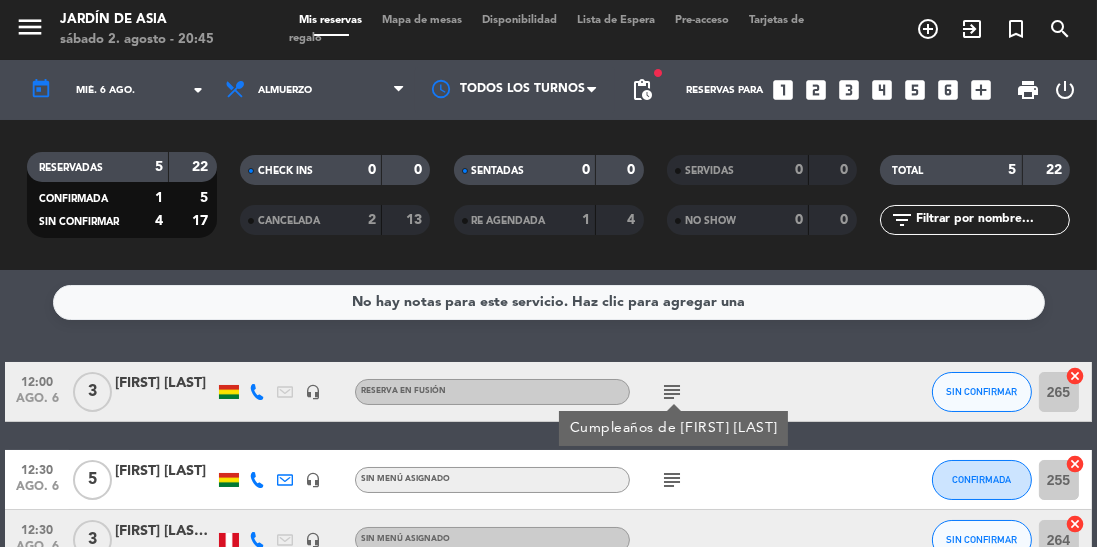 click 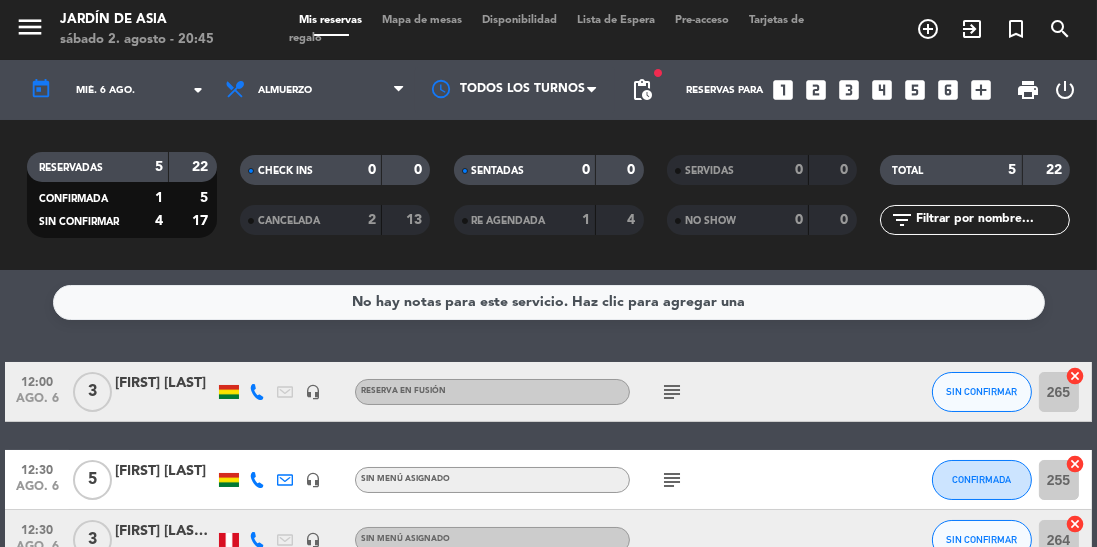 click on "subject" 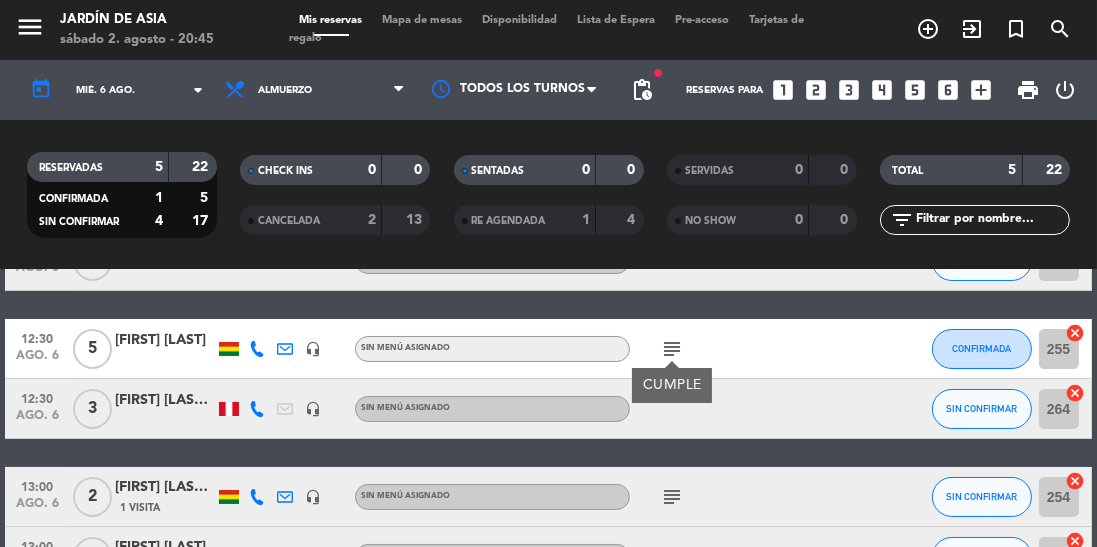 scroll, scrollTop: 159, scrollLeft: 0, axis: vertical 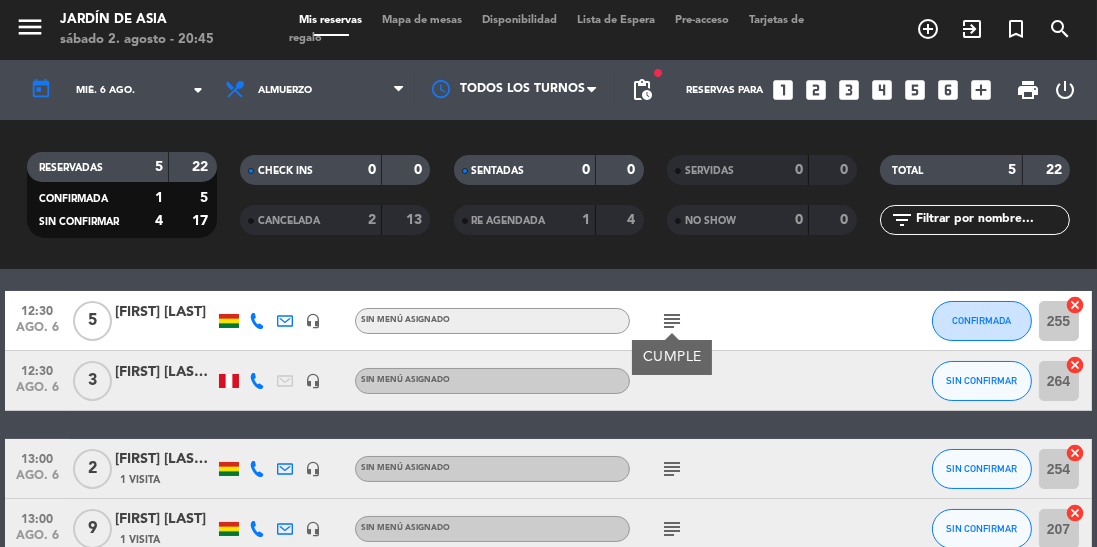 click on "subject" 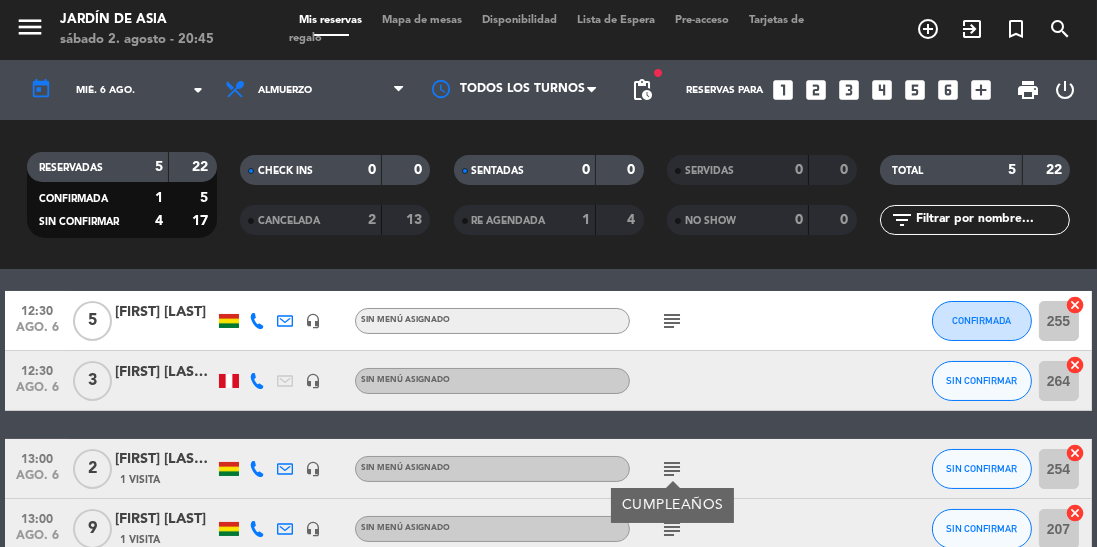 scroll, scrollTop: 174, scrollLeft: 0, axis: vertical 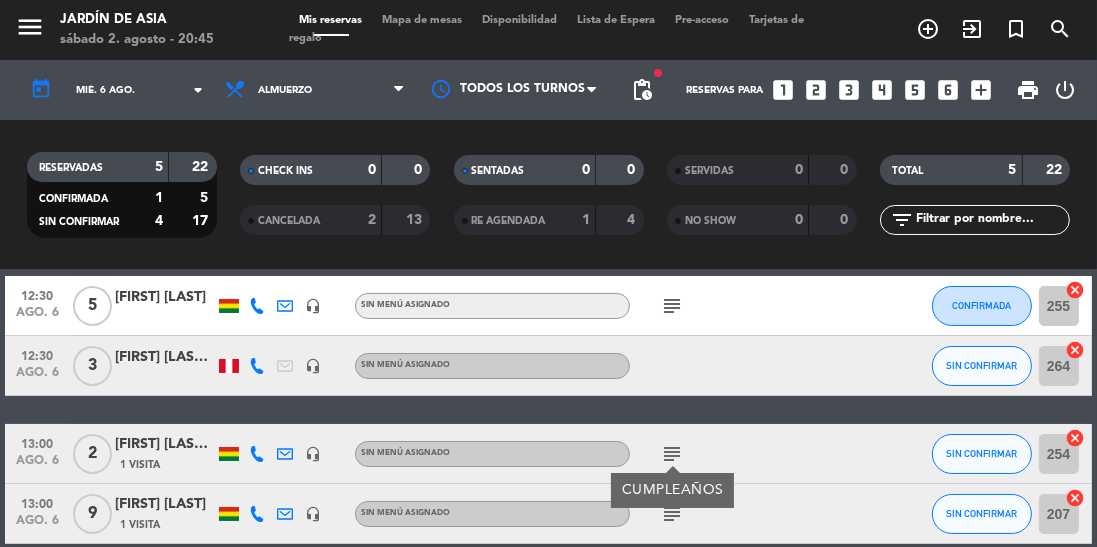 click on "subject" 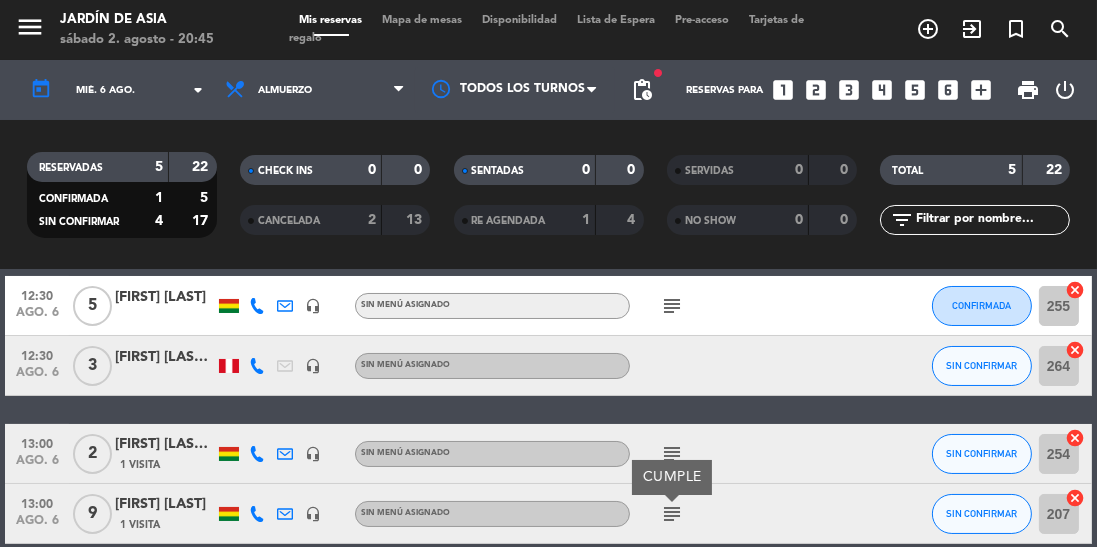 scroll, scrollTop: 0, scrollLeft: 0, axis: both 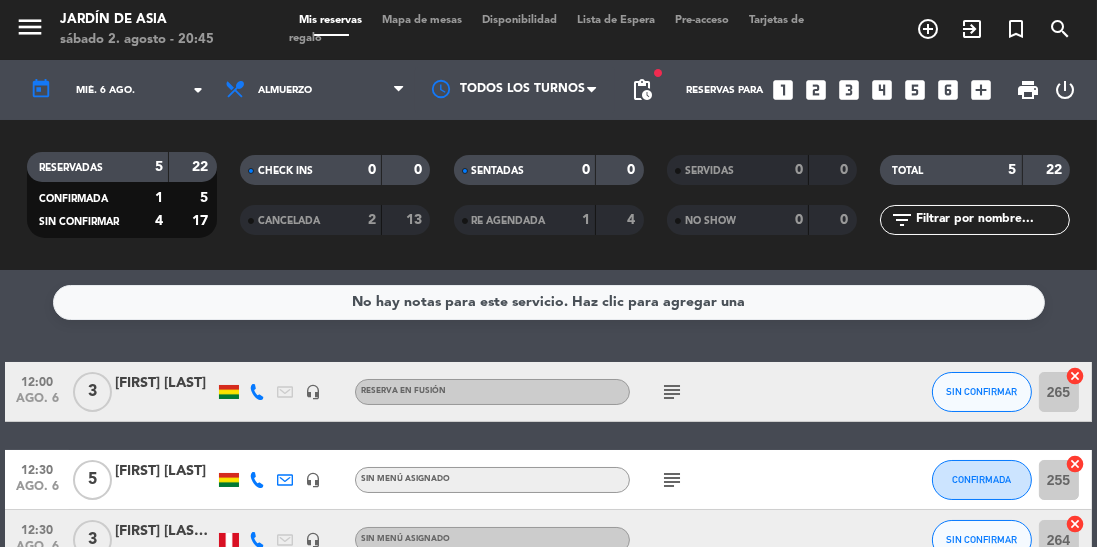 click on "mié. 6 ago." 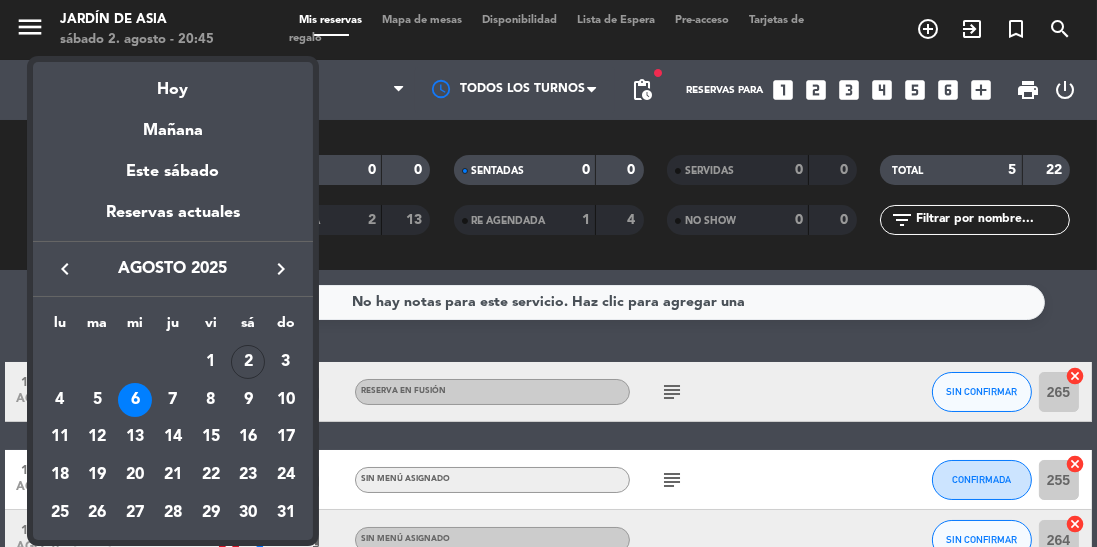 click on "5" at bounding box center (98, 400) 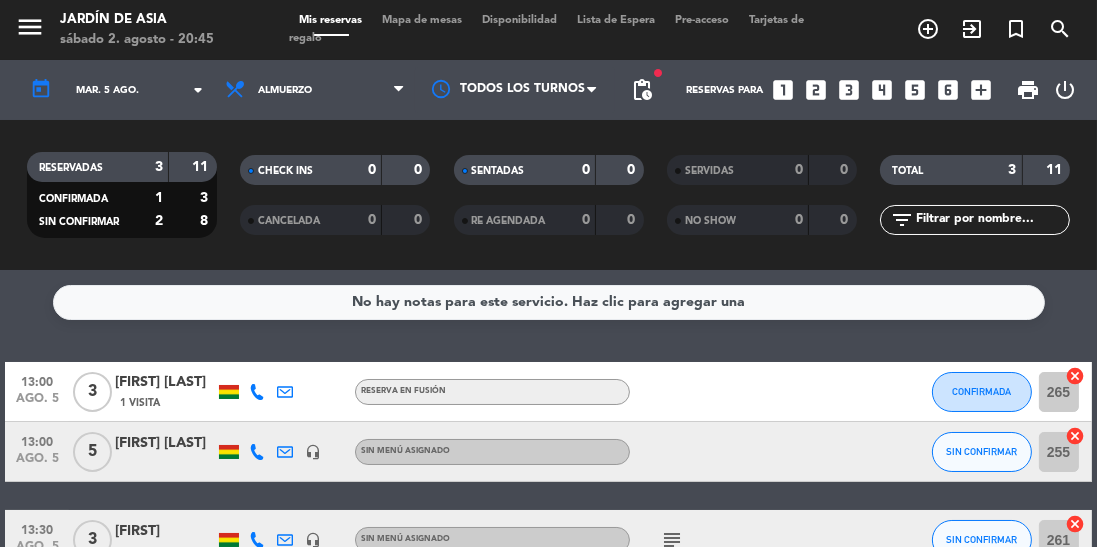 scroll, scrollTop: 26, scrollLeft: 0, axis: vertical 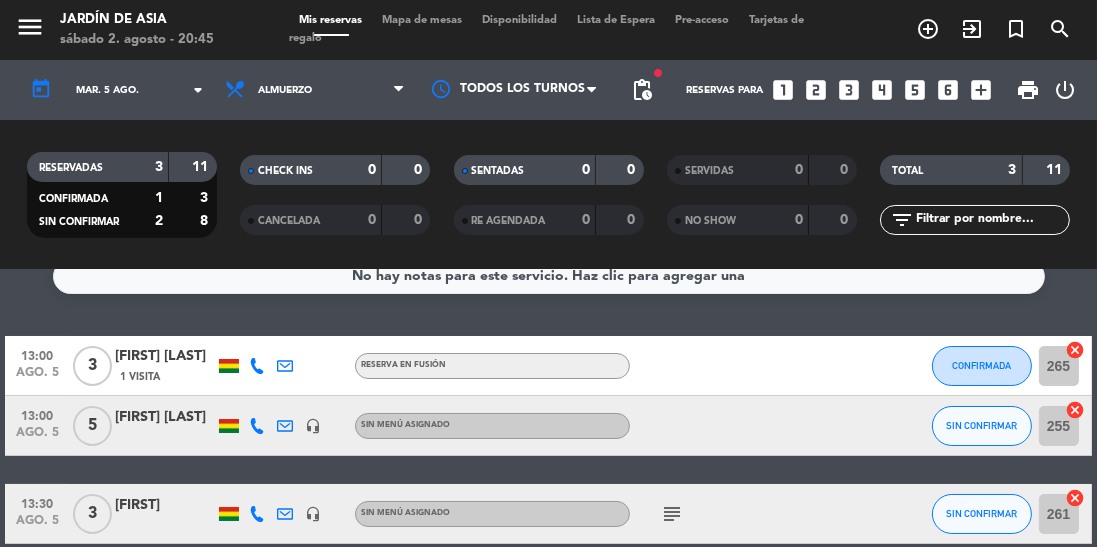 click on "[TIME]   [MONTH]. [DAY]   [NUMBER]   [FIRST] [LAST]   [NUMBER] Visita   Reserva en Fusión CONFIRMADA [NUMBER]  cancel   [TIME]   [MONTH]. [DAY]   [NUMBER]   [FIRST] [LAST]   headset_mic  Sin menú asignado SIN CONFIRMAR [NUMBER]  cancel   [TIME]   [MONTH]. [DAY]   [NUMBER]   [FIRST]   headset_mic  Sin menú asignado  subject  SIN CONFIRMAR [NUMBER]  cancel" 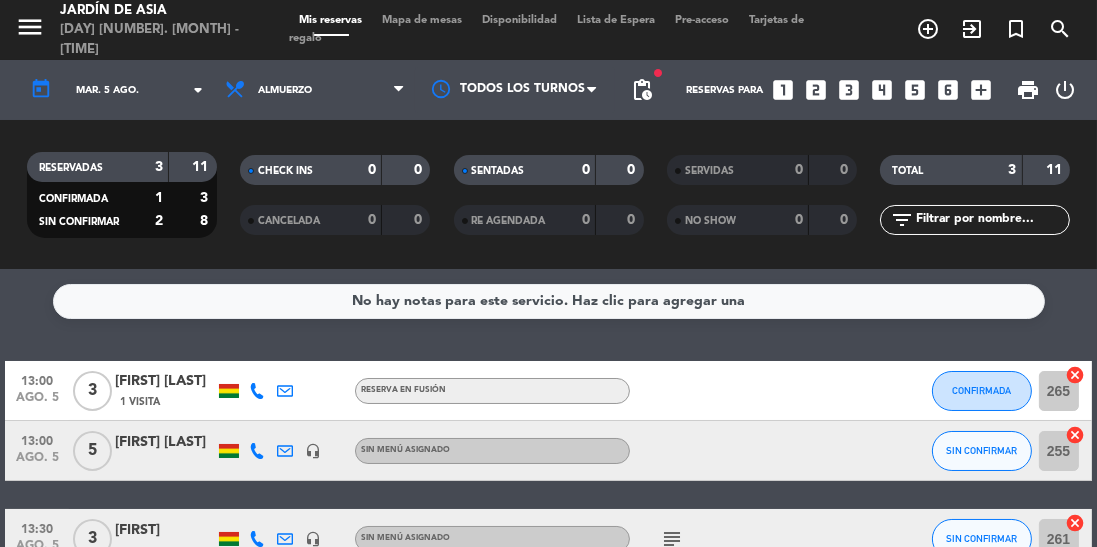 scroll, scrollTop: 0, scrollLeft: 0, axis: both 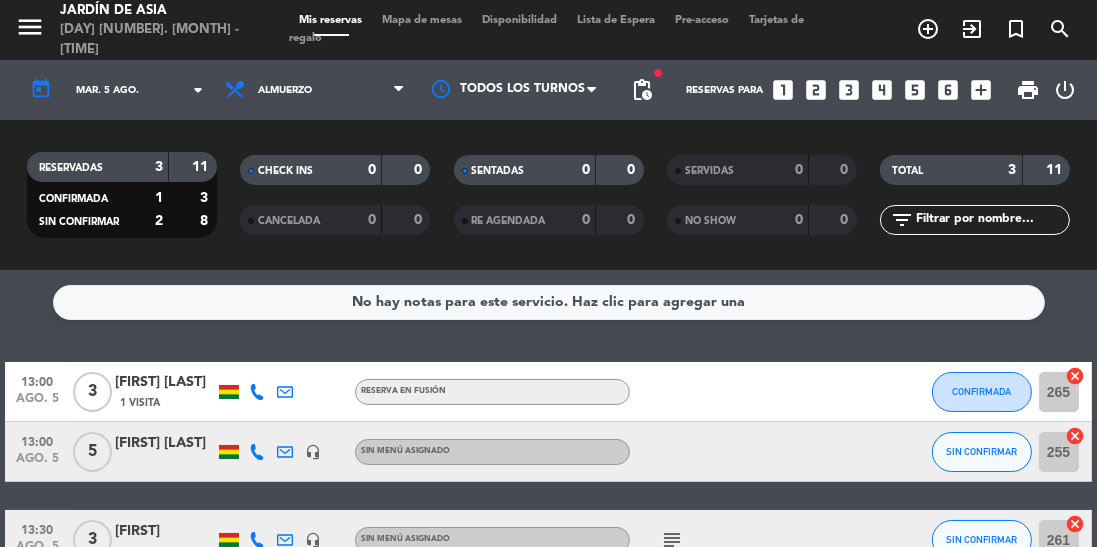 click on "[FIRST] [LAST]" 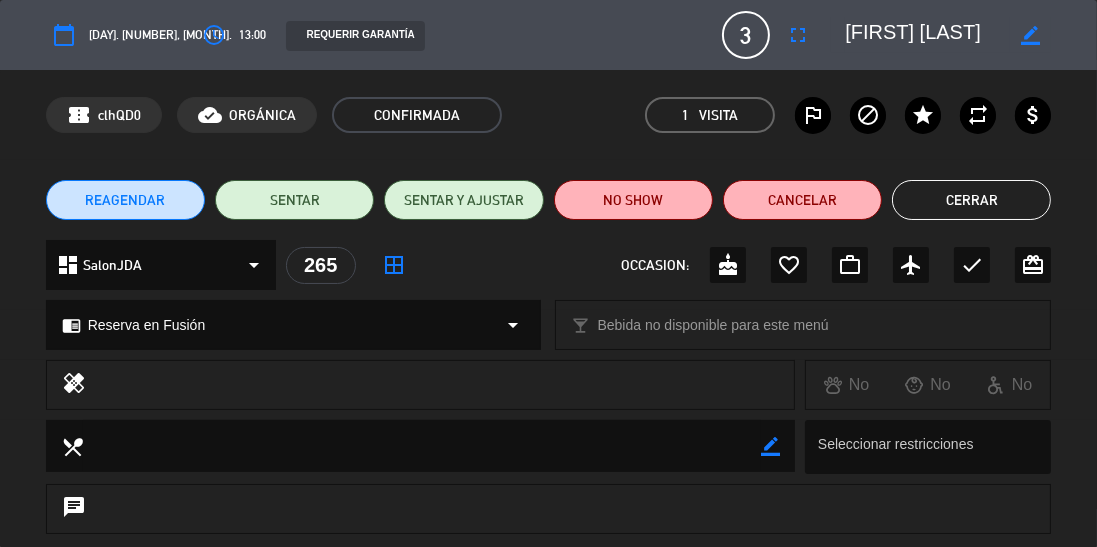 click on "Cerrar" 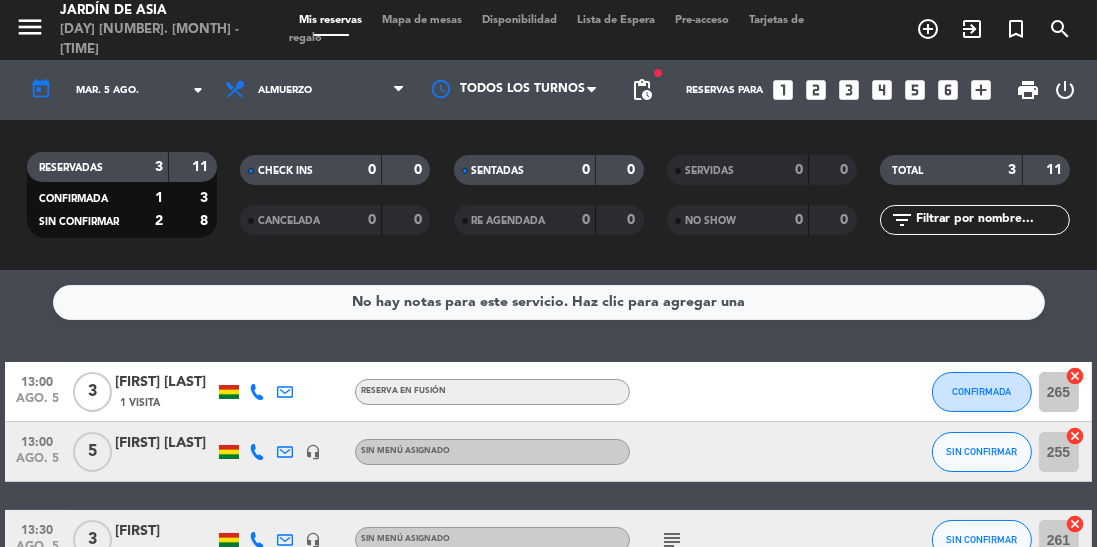click on "mar. 5 ago." 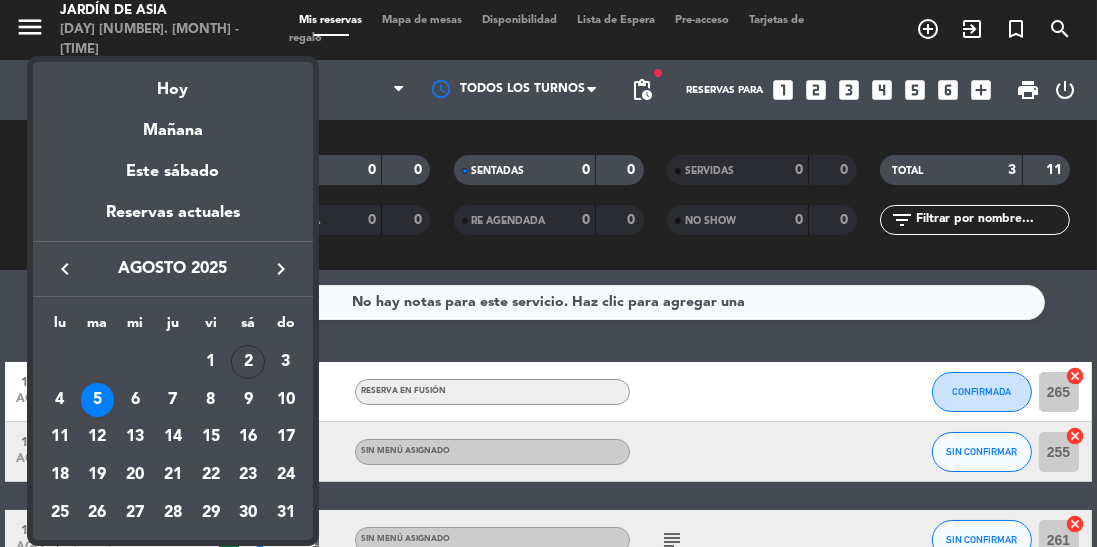click on "keyboard_arrow_right" at bounding box center (281, 269) 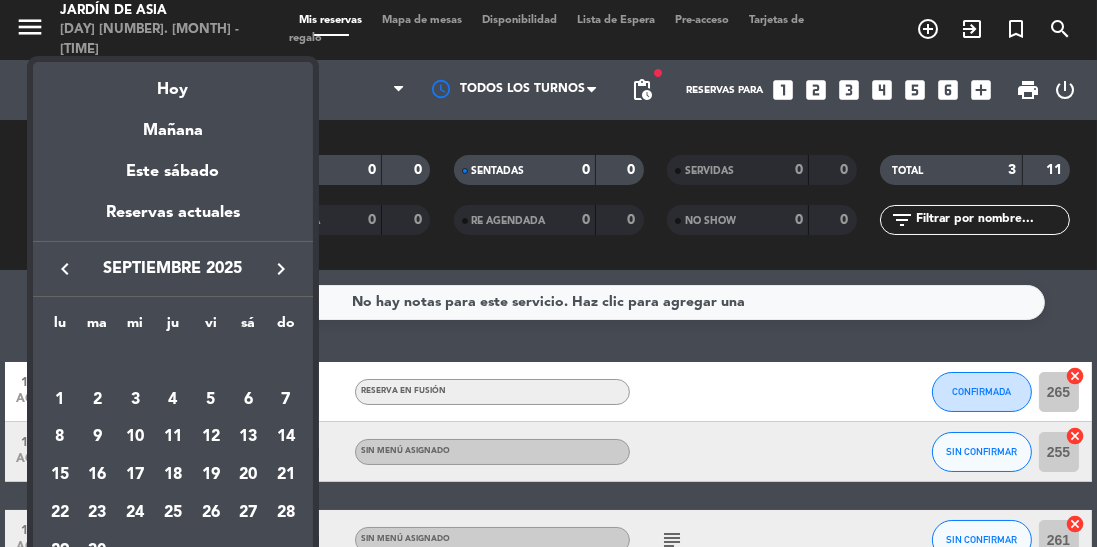 click on "keyboard_arrow_right" at bounding box center [281, 269] 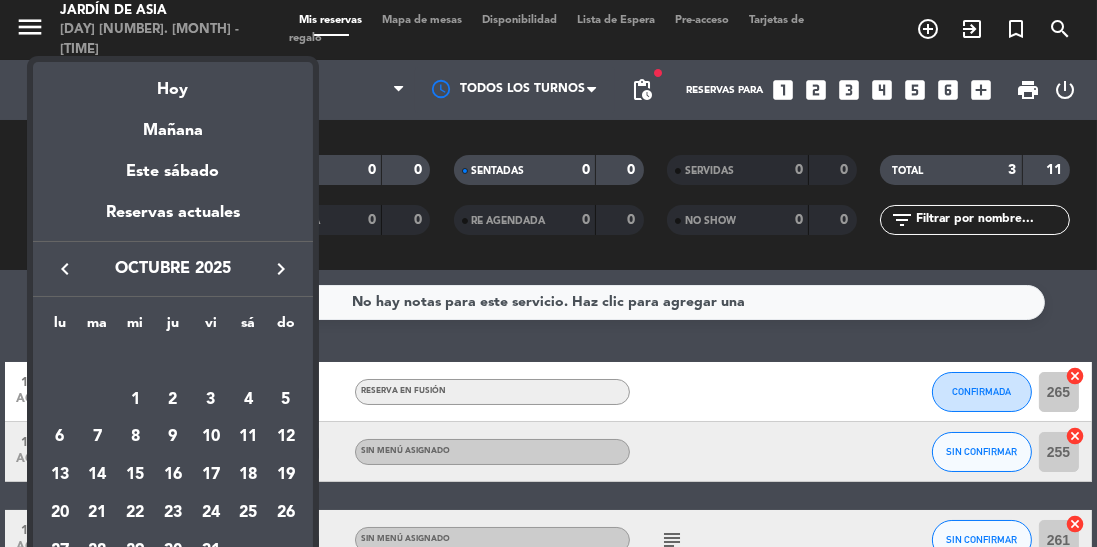 click on "keyboard_arrow_right" at bounding box center (281, 269) 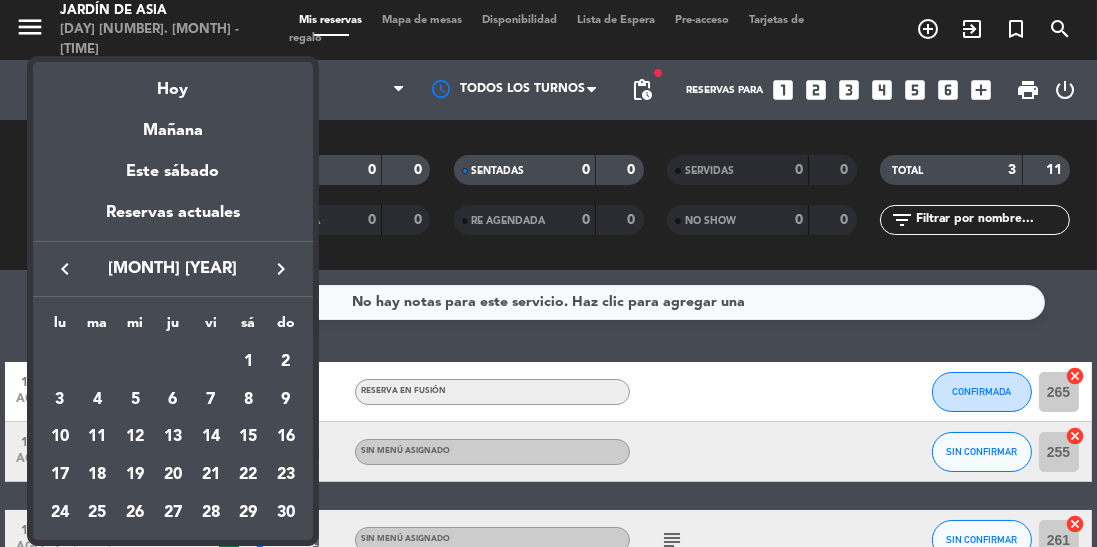 click on "keyboard_arrow_right" at bounding box center (281, 269) 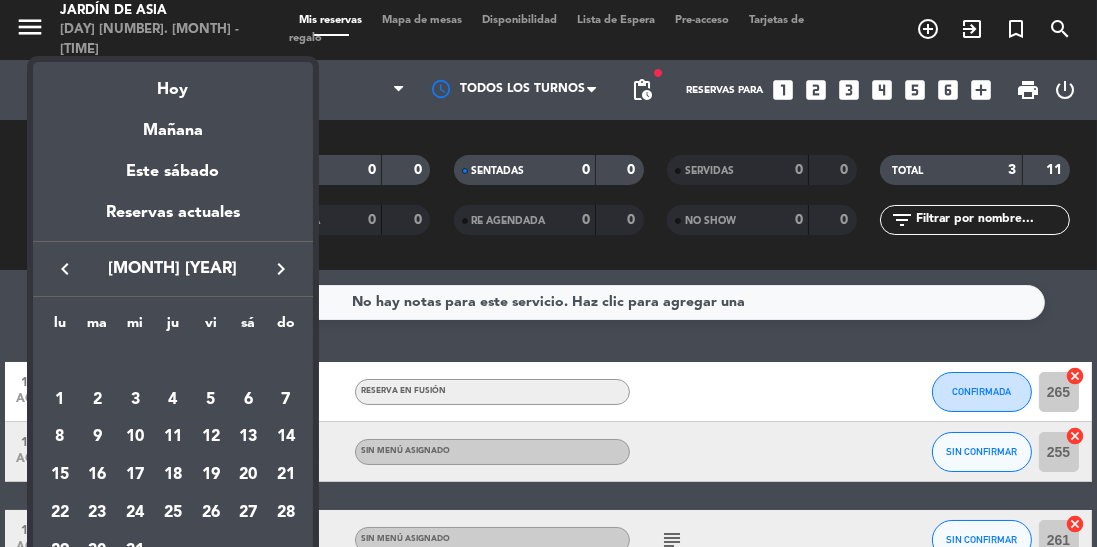 click on "keyboard_arrow_left" at bounding box center [65, 269] 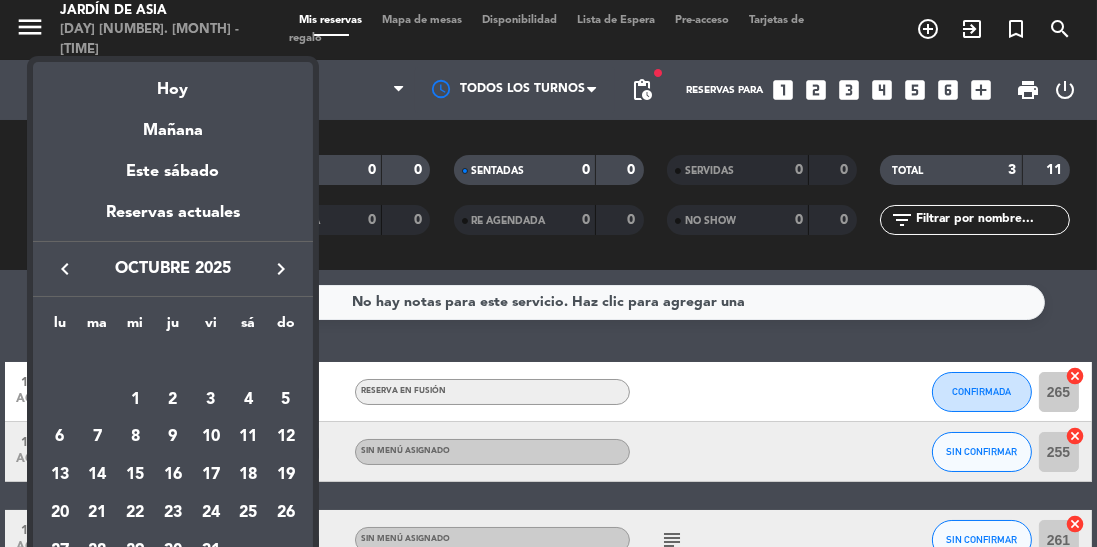 click on "keyboard_arrow_left" at bounding box center (65, 269) 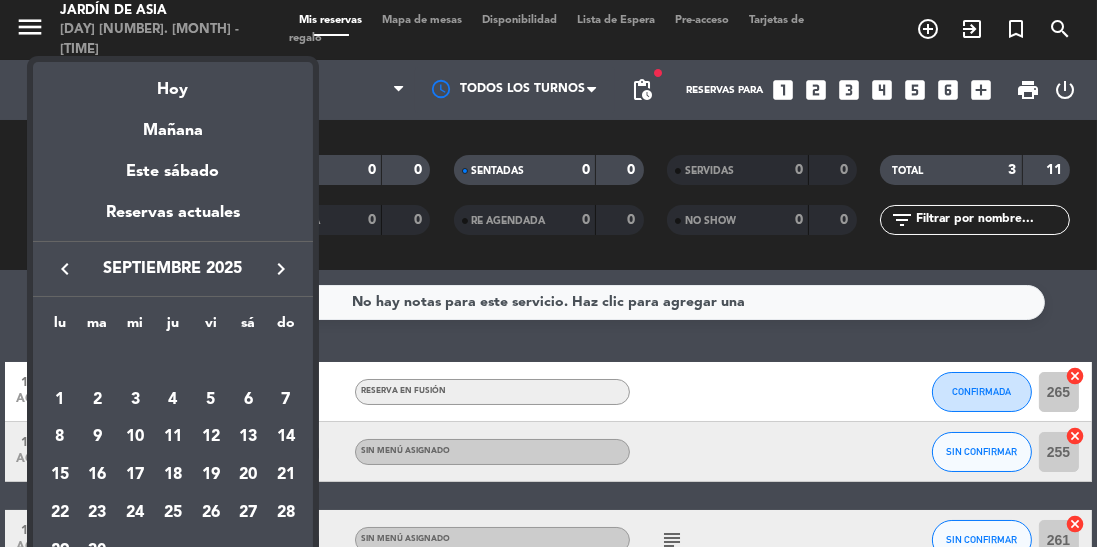 click on "keyboard_arrow_left" at bounding box center (65, 269) 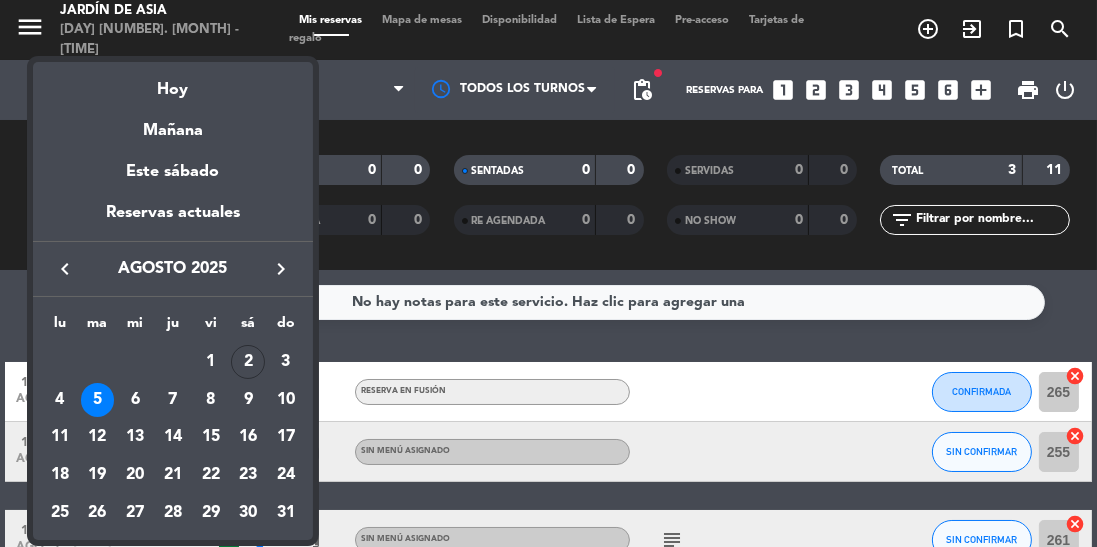 click on "keyboard_arrow_left" at bounding box center (65, 269) 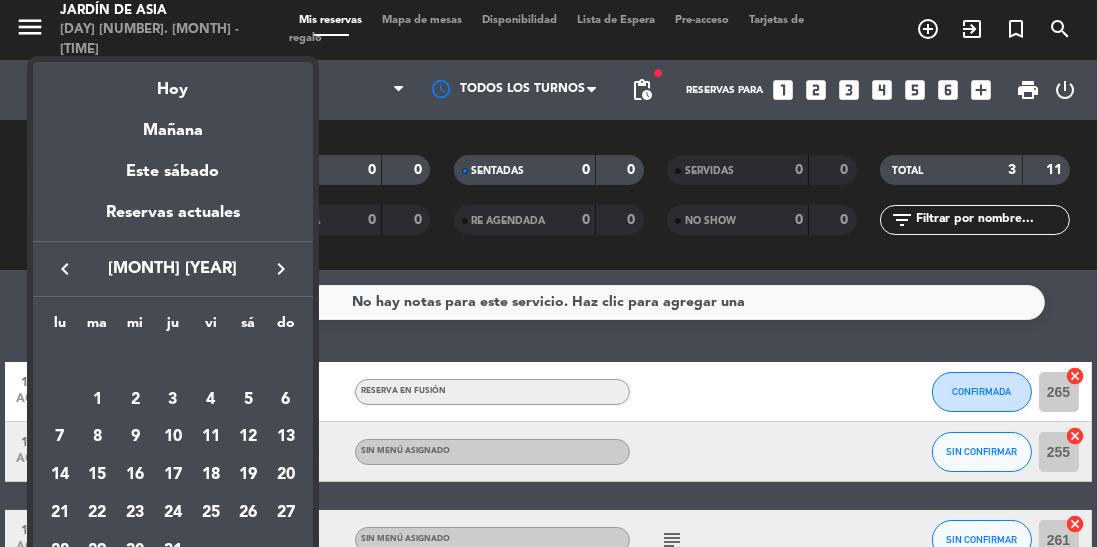 click on "keyboard_arrow_right" at bounding box center [281, 269] 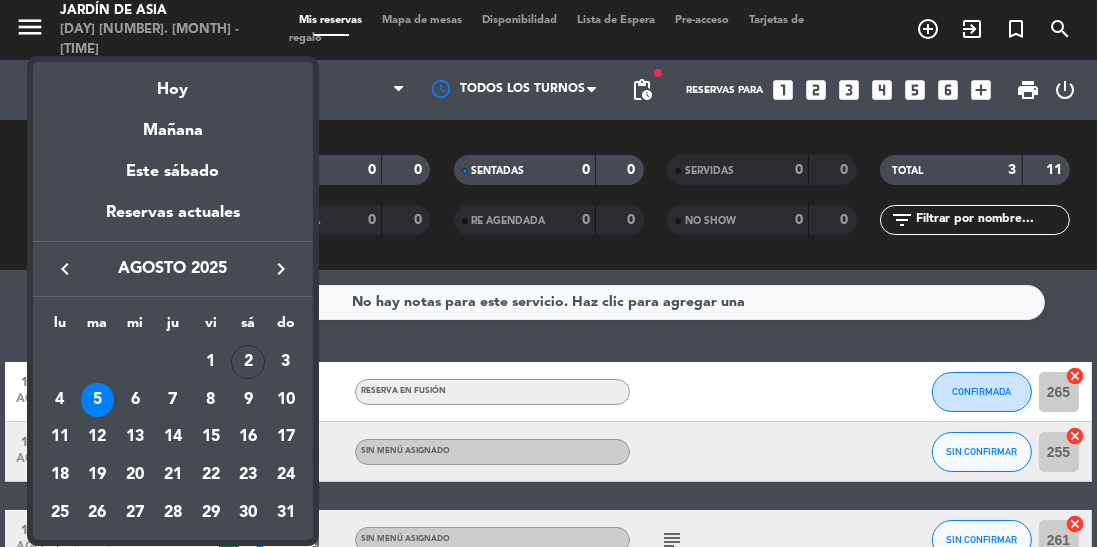 click on "9" at bounding box center [248, 400] 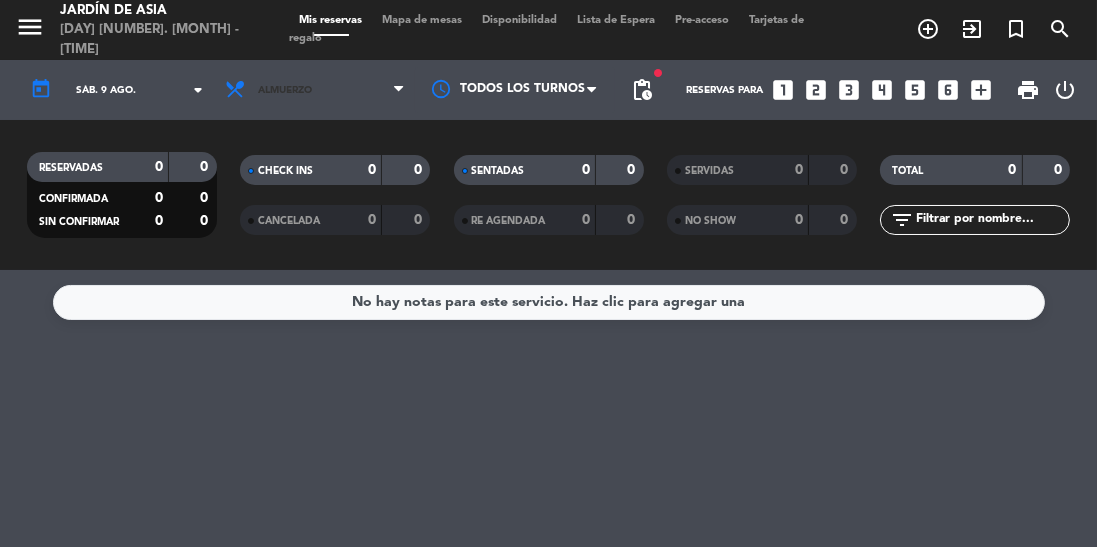 click on "Almuerzo" at bounding box center (315, 90) 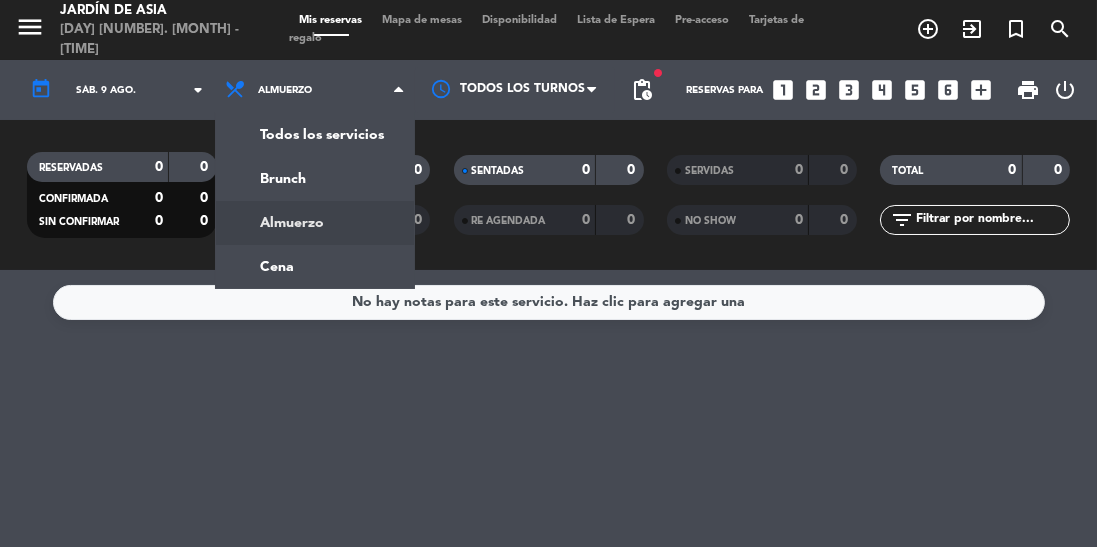 click on "menu  Jardín de Asia   [DAY] [NUMBER]. [MONTH] - [TIME]   Mis reservas   Mapa de mesas   Disponibilidad   Lista de Espera   Pre-acceso   Tarjetas de regalo  add_circle_outline exit_to_app turned_in_not search today    [DAY]. [NUMBER] [MONTH]  arrow_drop_down  Todos los servicios  Brunch  Almuerzo  Cena  Almuerzo  Todos los servicios  Brunch  Almuerzo  Cena Todos los turnos fiber_manual_record pending_actions  Reservas para   looks_one   looks_two   looks_3   looks_4   looks_5   looks_6   add_box  print  power_settings_new   RESERVADAS   [NUMBER]   [NUMBER]   CONFIRMADA   [NUMBER]   [NUMBER]   SIN CONFIRMAR   [NUMBER]   [NUMBER]   CHECK INS   [NUMBER]   [NUMBER]   CANCELADA   [NUMBER]   [NUMBER]   SENTADAS   [NUMBER]   [NUMBER]   RE AGENDADA   [NUMBER]   [NUMBER]   SERVIDAS   [NUMBER]   [NUMBER]   NO SHOW   [NUMBER]   [NUMBER]   TOTAL   [NUMBER]   [NUMBER]  filter_list  No hay notas para este servicio. Haz clic para agregar una" 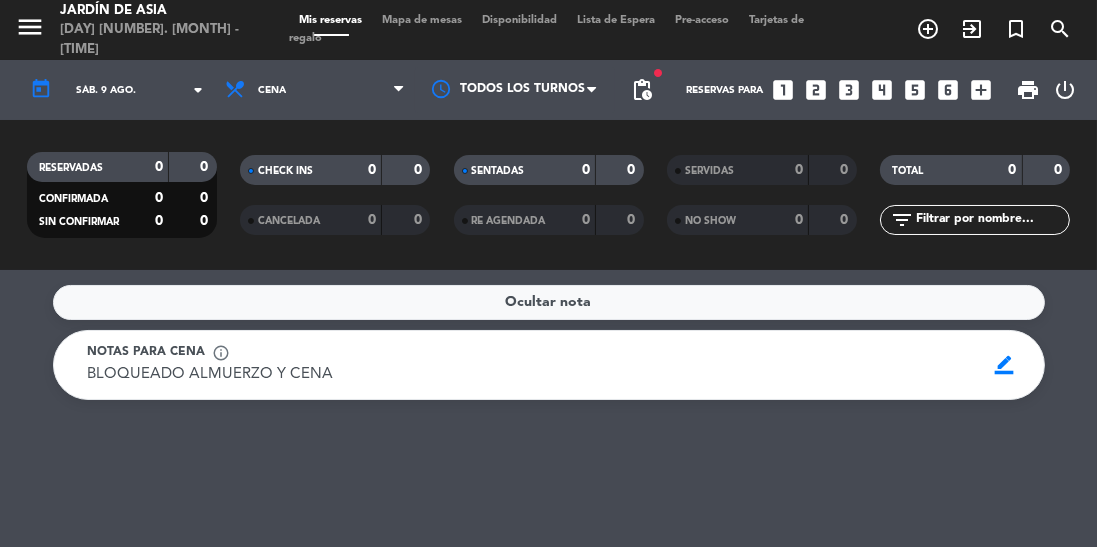 click on "arrow_drop_down" 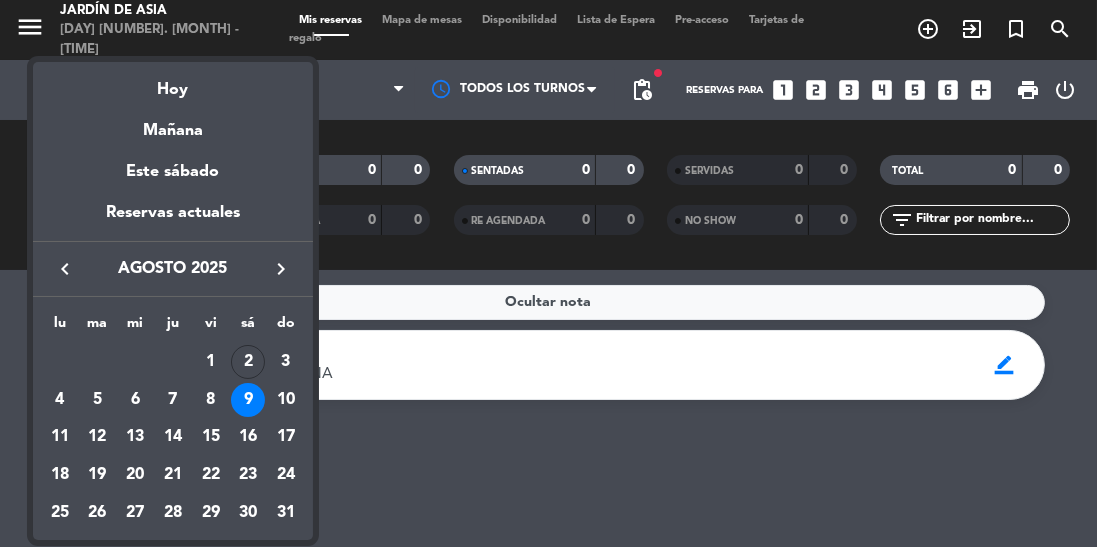 click on "10" at bounding box center (286, 400) 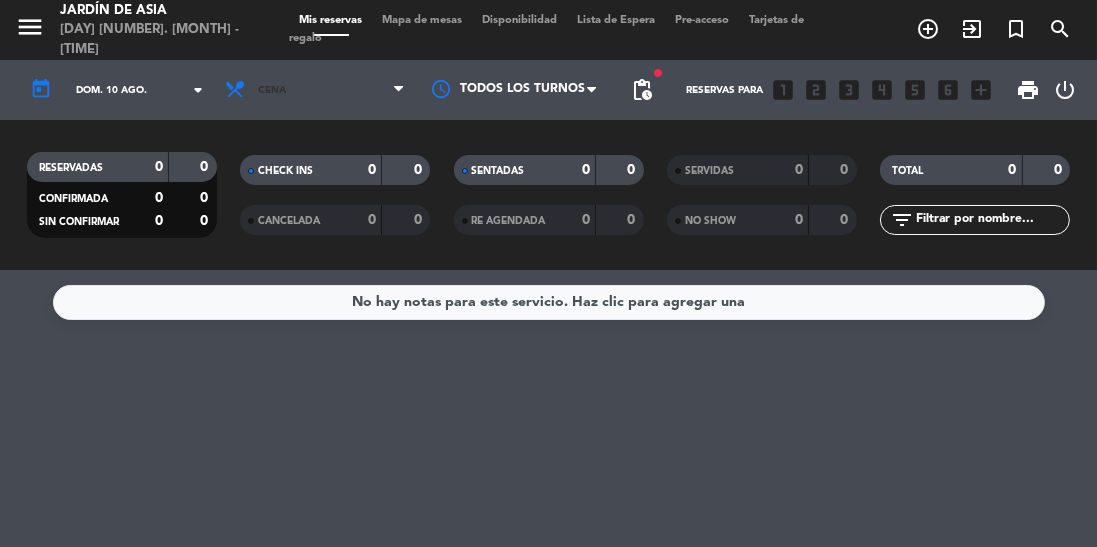 click on "Cena" at bounding box center [315, 90] 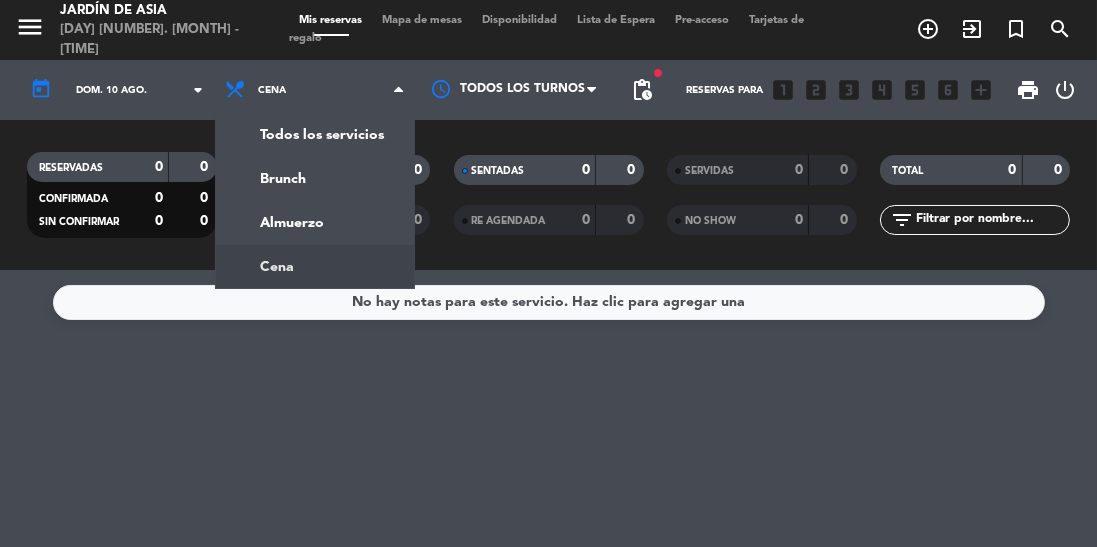 click on "menu  Jardín de Asia   [DAY] [NUMBER]. [MONTH] - [TIME]   Mis reservas   Mapa de mesas   Disponibilidad   Lista de Espera   Pre-acceso   Tarjetas de regalo  add_circle_outline exit_to_app turned_in_not search today    [DAY]. [NUMBER] [MONTH]  arrow_drop_down  Todos los servicios  Brunch  Almuerzo  Cena  Cena  Todos los servicios  Brunch  Almuerzo  Cena Todos los turnos fiber_manual_record pending_actions  Reservas para   looks_one   looks_two   looks_3   looks_4   looks_5   looks_6   add_box  print  power_settings_new   RESERVADAS   [NUMBER]   [NUMBER]   CONFIRMADA   [NUMBER]   [NUMBER]   SIN CONFIRMAR   [NUMBER]   [NUMBER]   CHECK INS   [NUMBER]   [NUMBER]   CANCELADA   [NUMBER]   [NUMBER]   SENTADAS   [NUMBER]   [NUMBER]   RE AGENDADA   [NUMBER]   [NUMBER]   SERVIDAS   [NUMBER]   [NUMBER]   NO SHOW   [NUMBER]   [NUMBER]   TOTAL   [NUMBER]   [NUMBER]  filter_list" 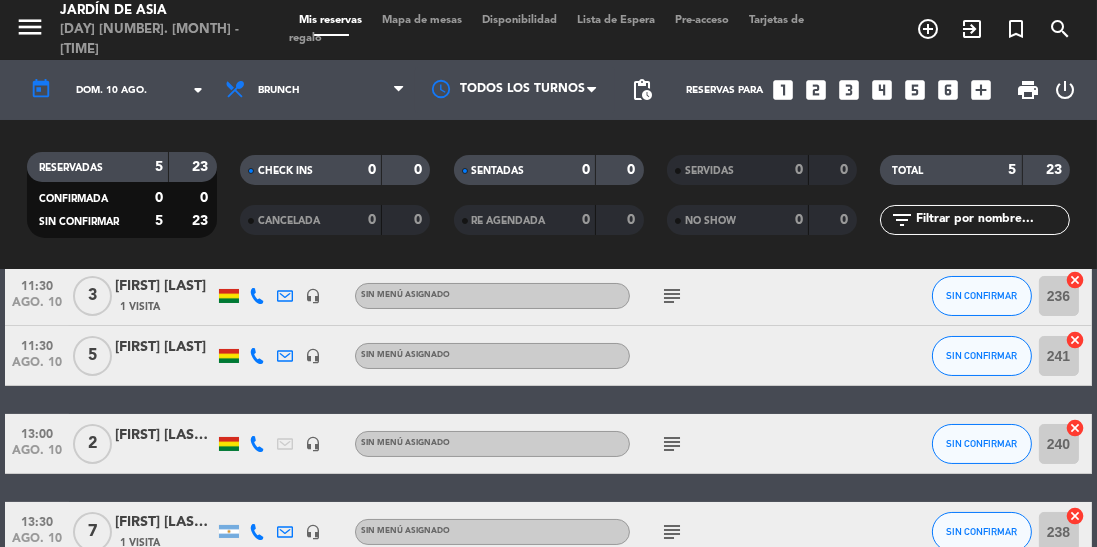 scroll, scrollTop: 202, scrollLeft: 0, axis: vertical 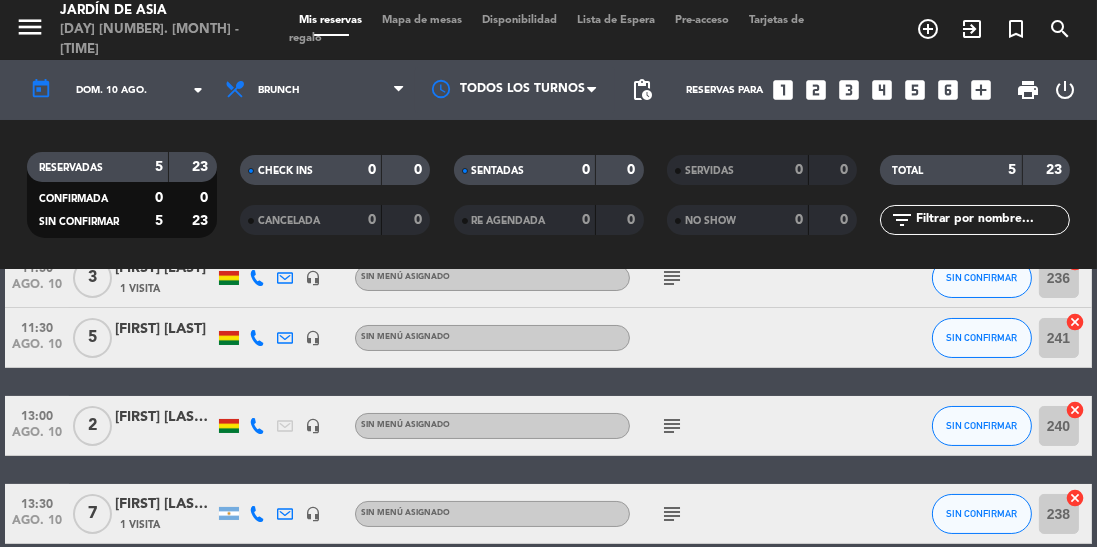 click on "subject" 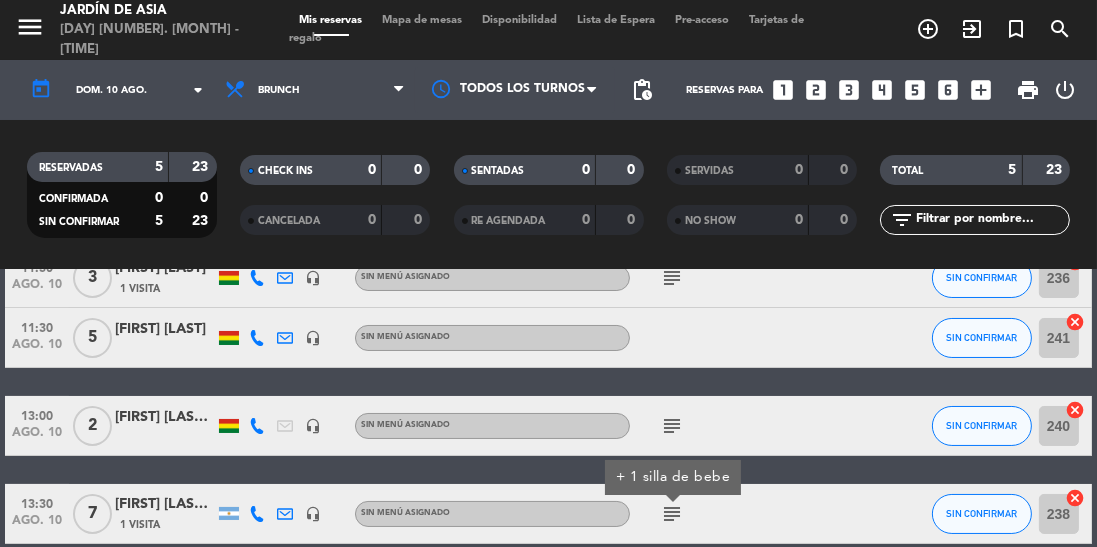 click on "subject" 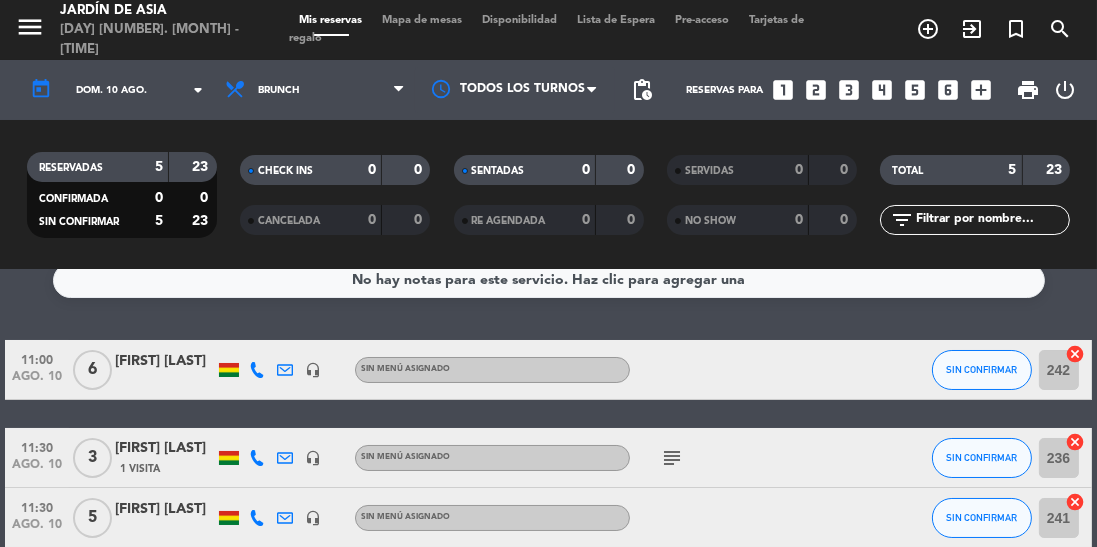 scroll, scrollTop: 0, scrollLeft: 0, axis: both 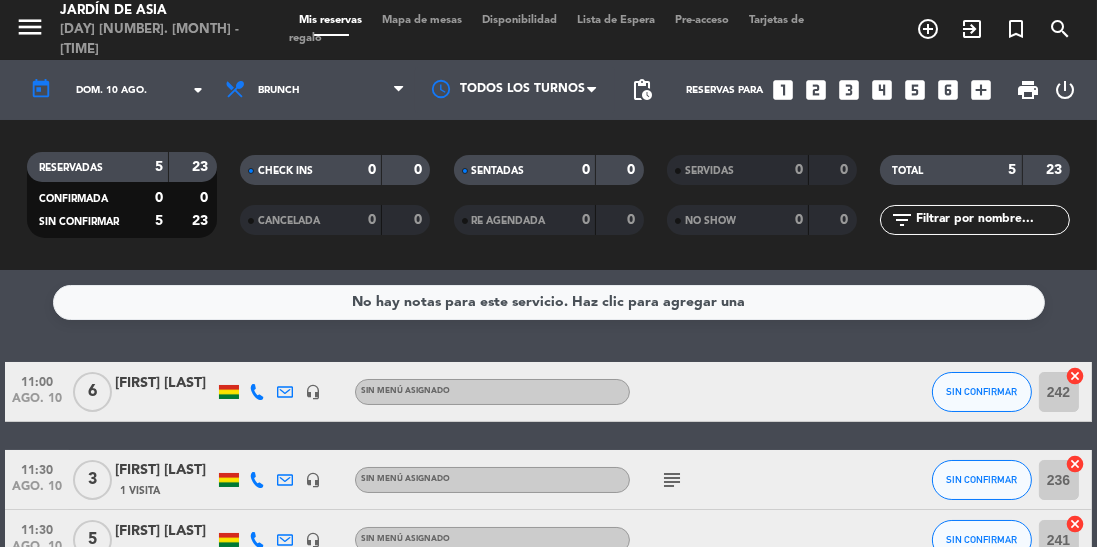 click on "dom. 10 ago." 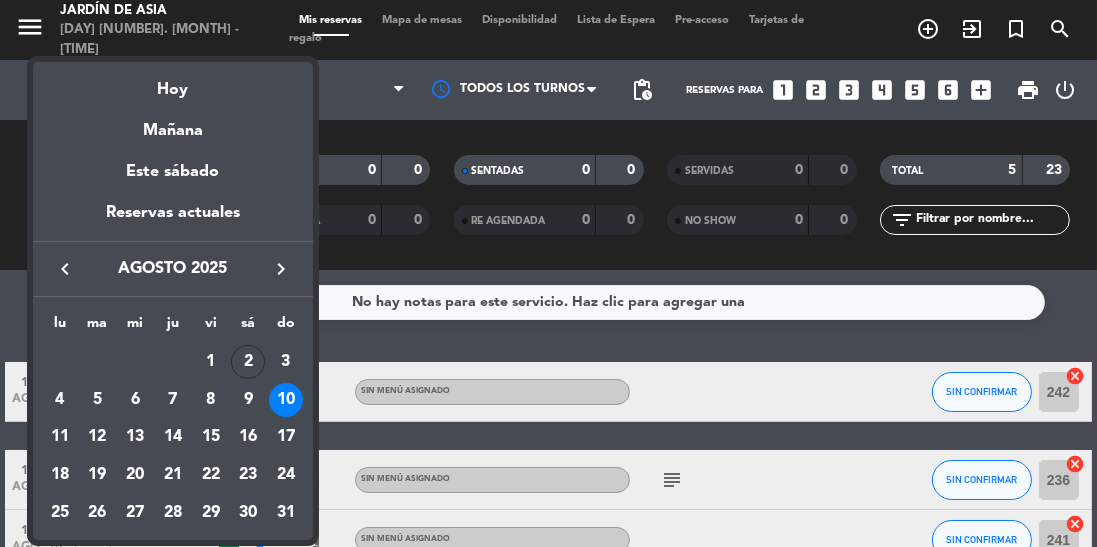 click on "17" at bounding box center (286, 437) 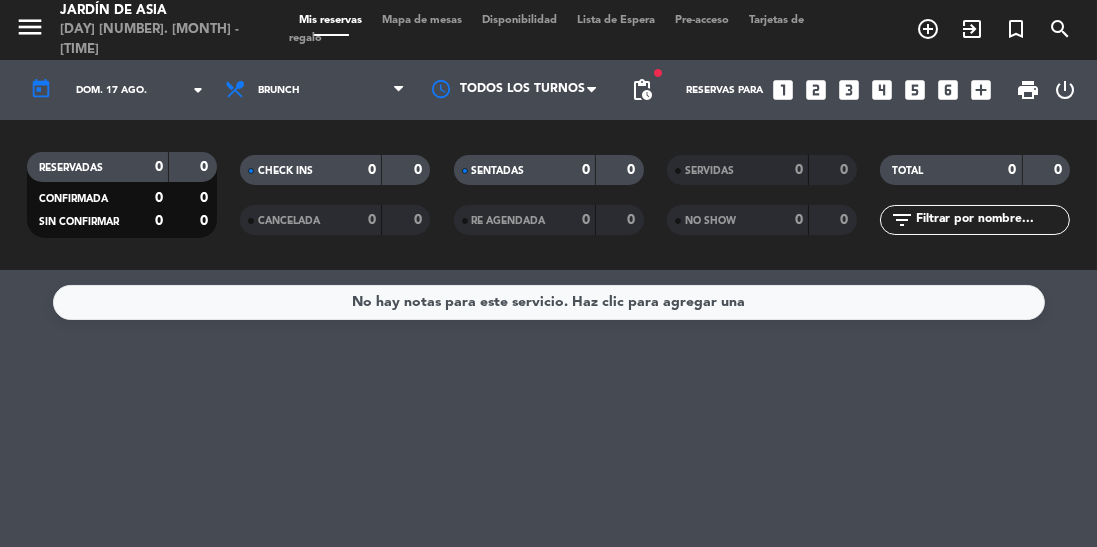 click on "dom. 17 ago." 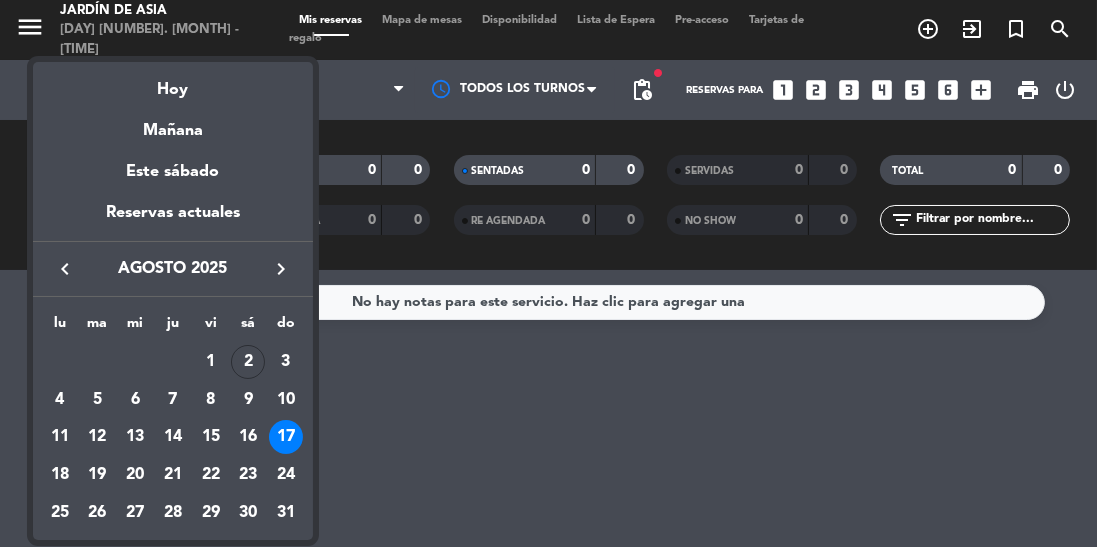 click on "24" at bounding box center (286, 475) 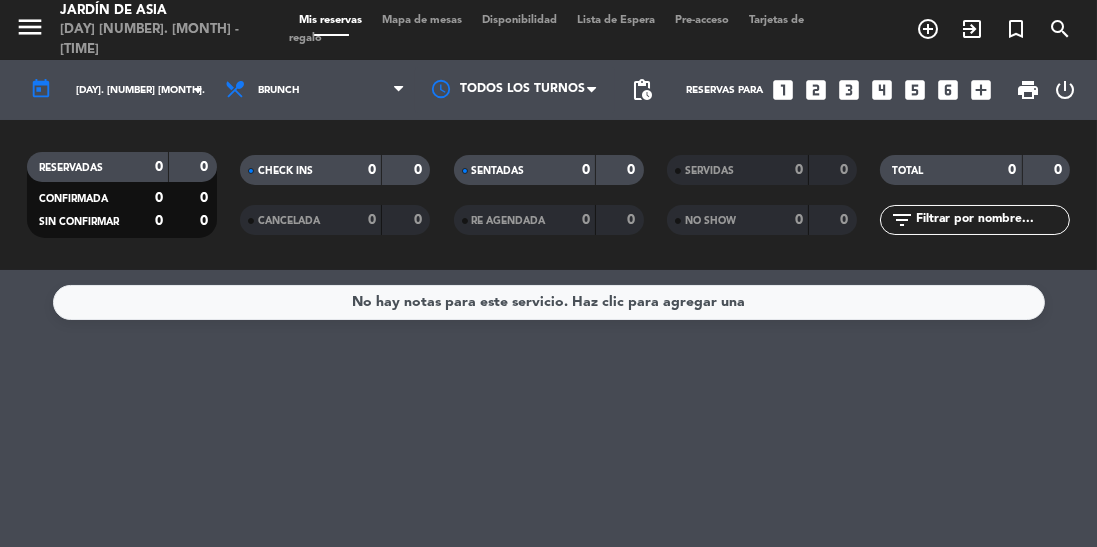 click on "[DAY]. [NUMBER] [MONTH]." 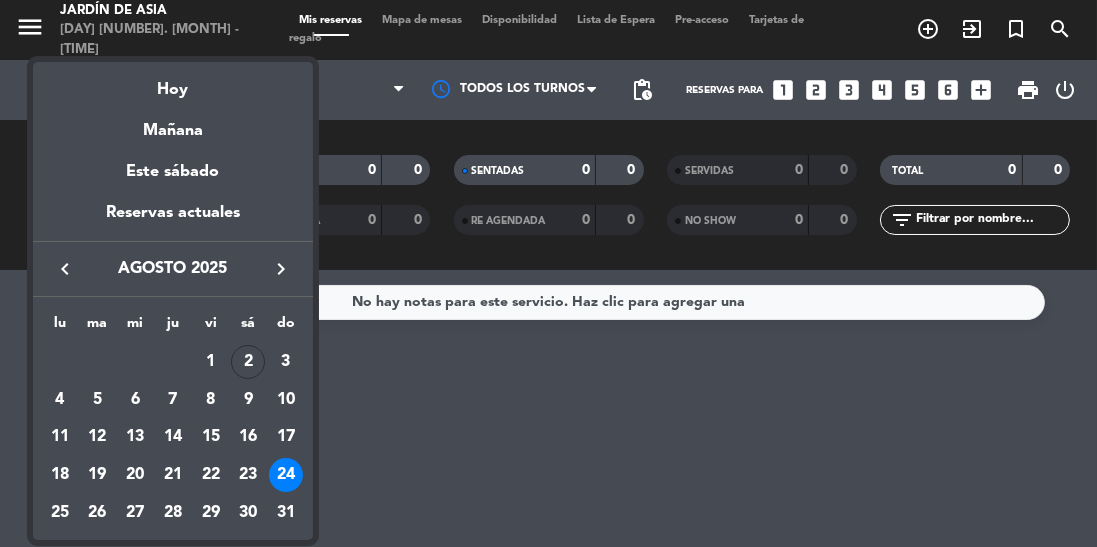 click on "[DAY] [DAY] [DAY] [DAY] [DAY] [DAY] [DAY] [MONTH]. [NUMBER] [NUMBER] [NUMBER] [NUMBER] [NUMBER] [NUMBER] [NUMBER] [NUMBER] [NUMBER] [NUMBER] [NUMBER] [NUMBER] [NUMBER] [NUMBER] [NUMBER] [NUMBER] [NUMBER] [NUMBER] [NUMBER] [NUMBER] [NUMBER] [NUMBER] [NUMBER] [NUMBER] [NUMBER] [NUMBER] [NUMBER]" at bounding box center [173, 418] 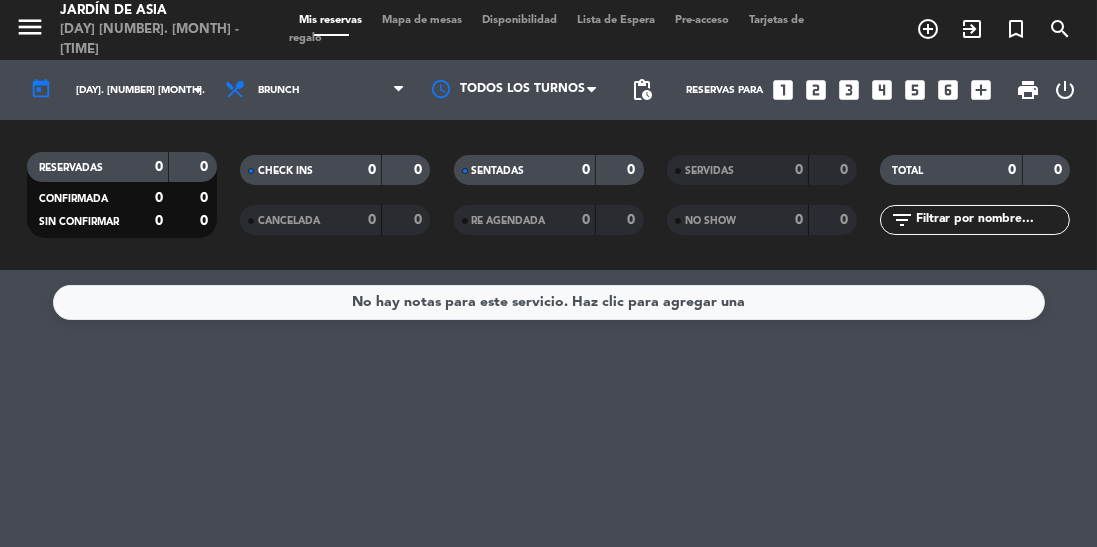 click on "arrow_drop_down" 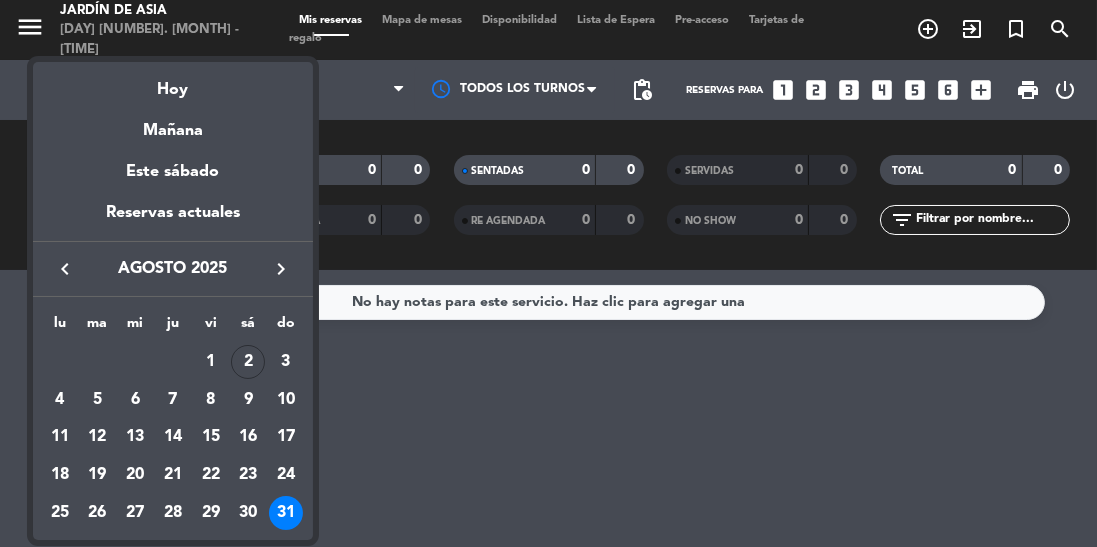 click on "10" at bounding box center (286, 400) 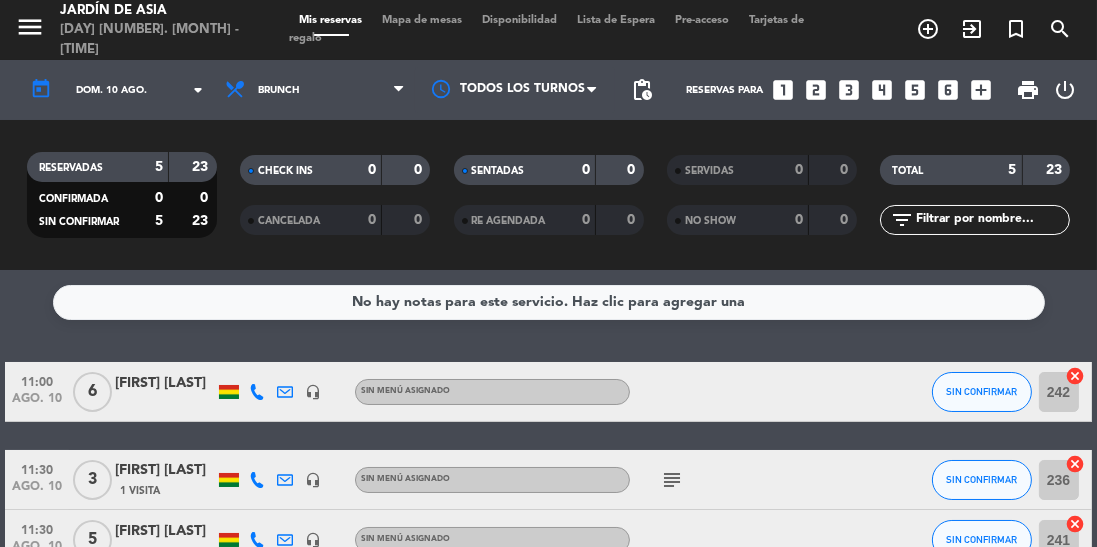 click on "subject" 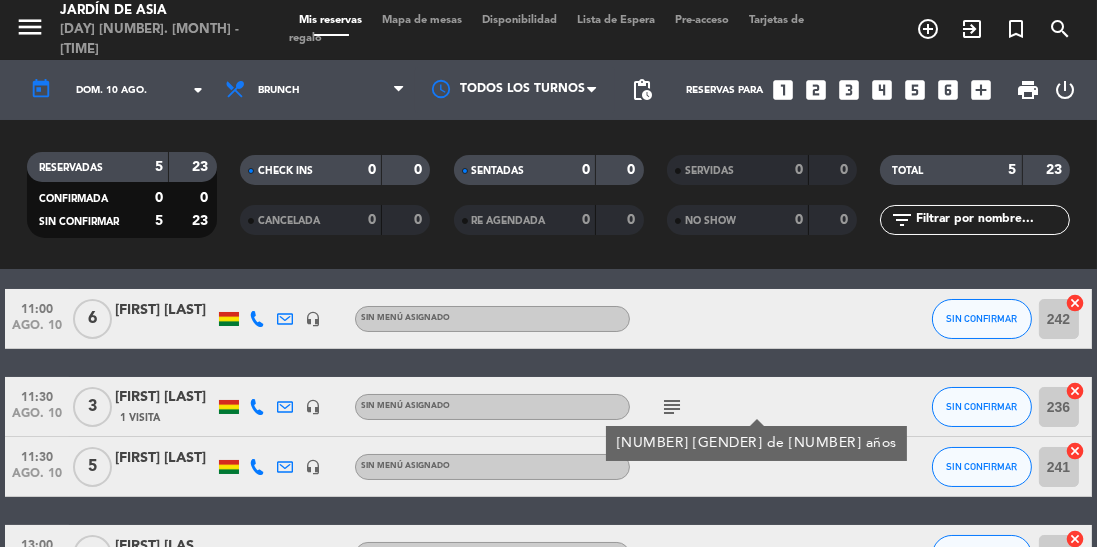 scroll, scrollTop: 98, scrollLeft: 0, axis: vertical 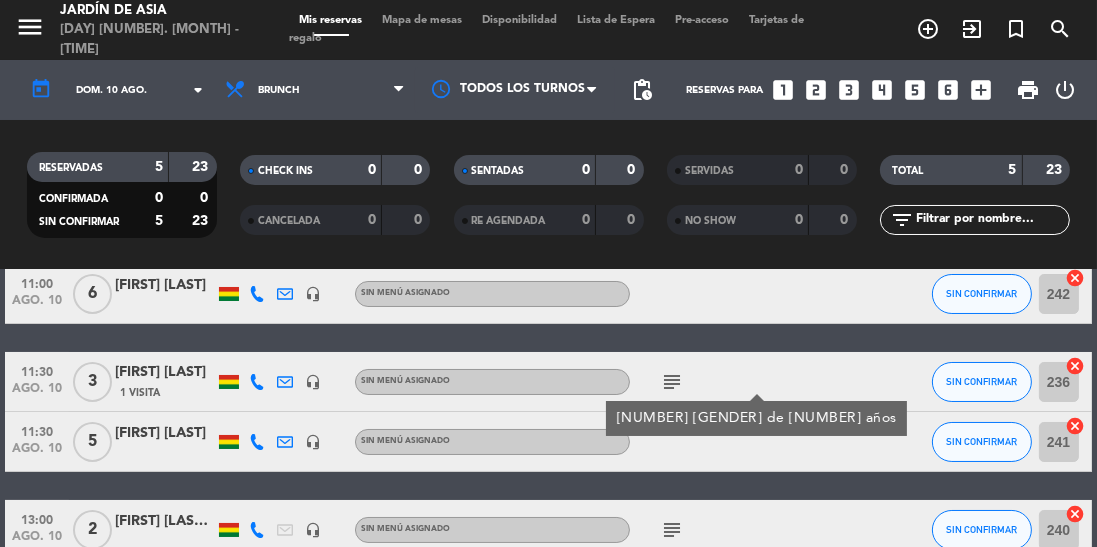 click 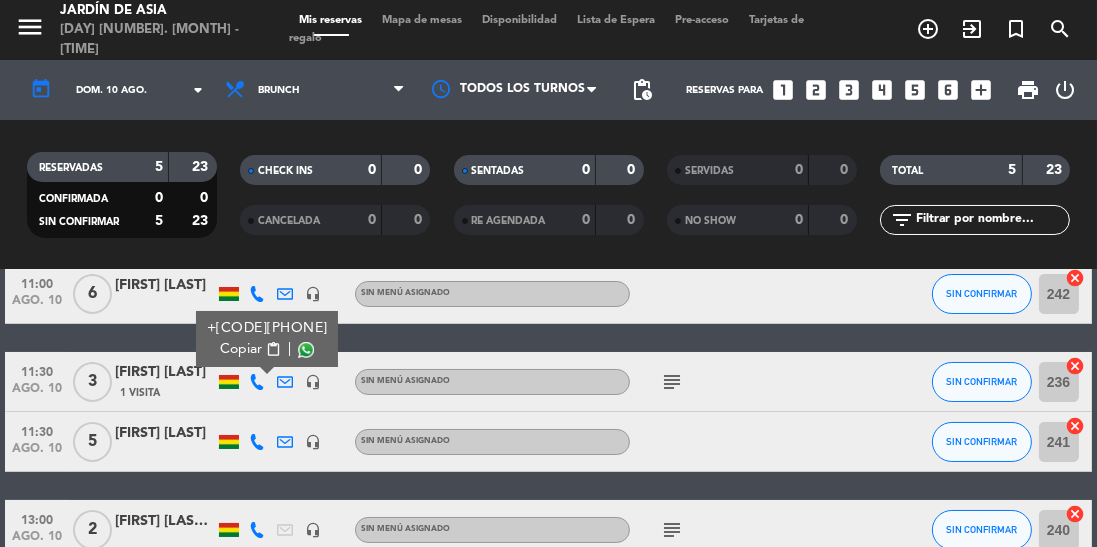click at bounding box center [306, 350] 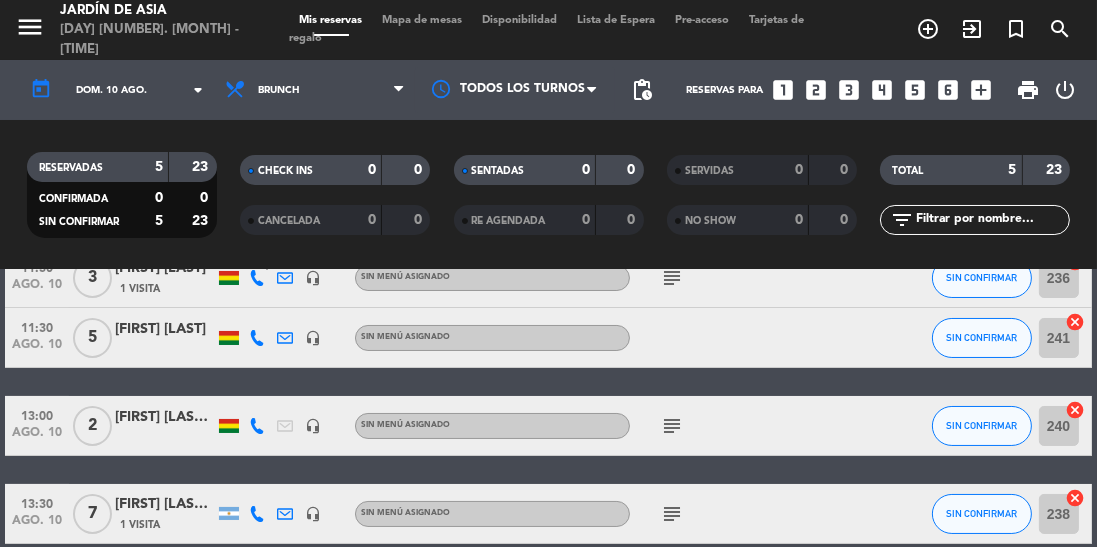 scroll, scrollTop: 0, scrollLeft: 0, axis: both 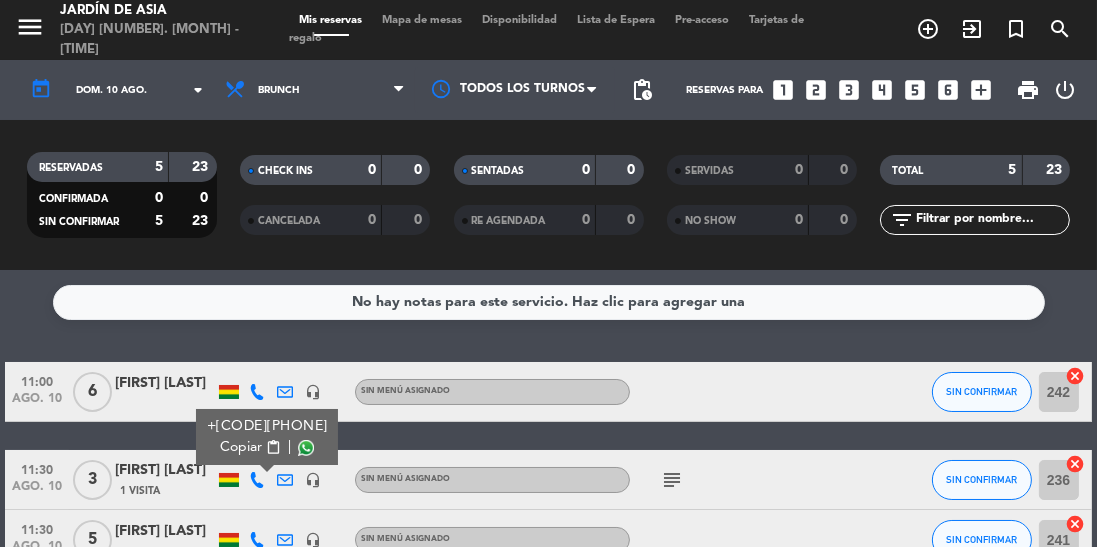 click on "dom. 10 ago." 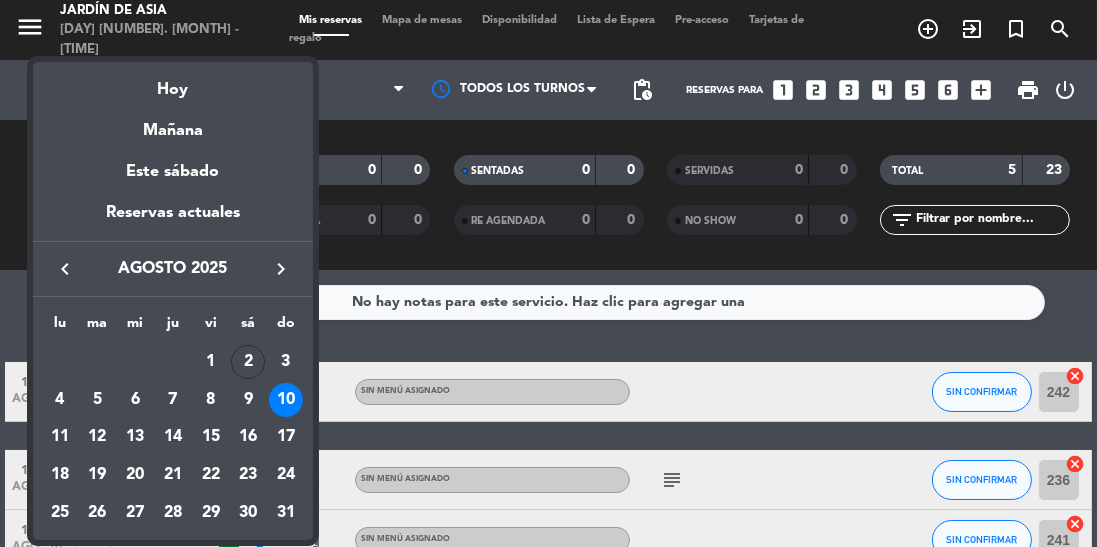 click on "9" at bounding box center (248, 400) 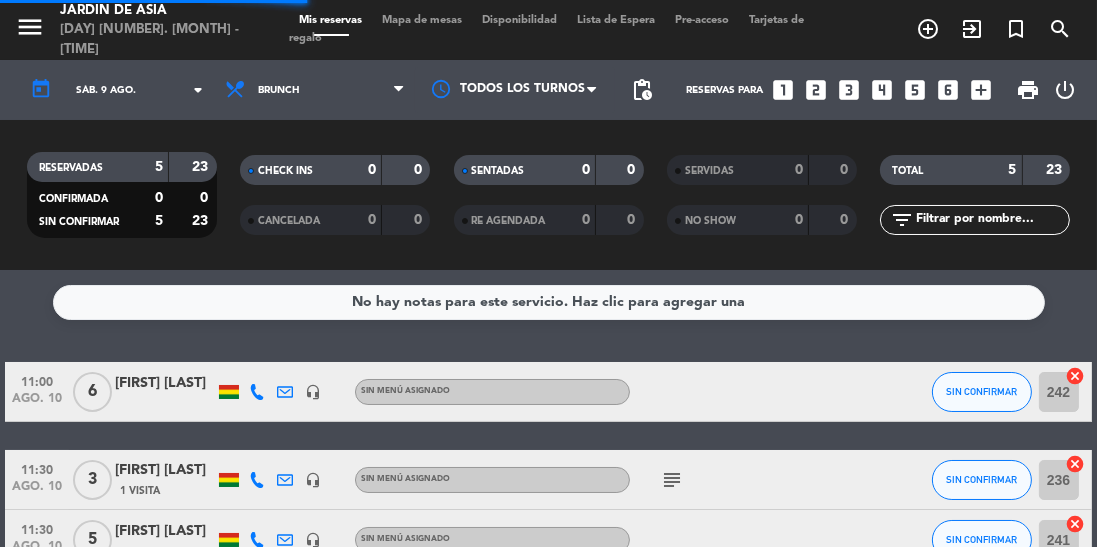 click on "sáb. 9 ago." 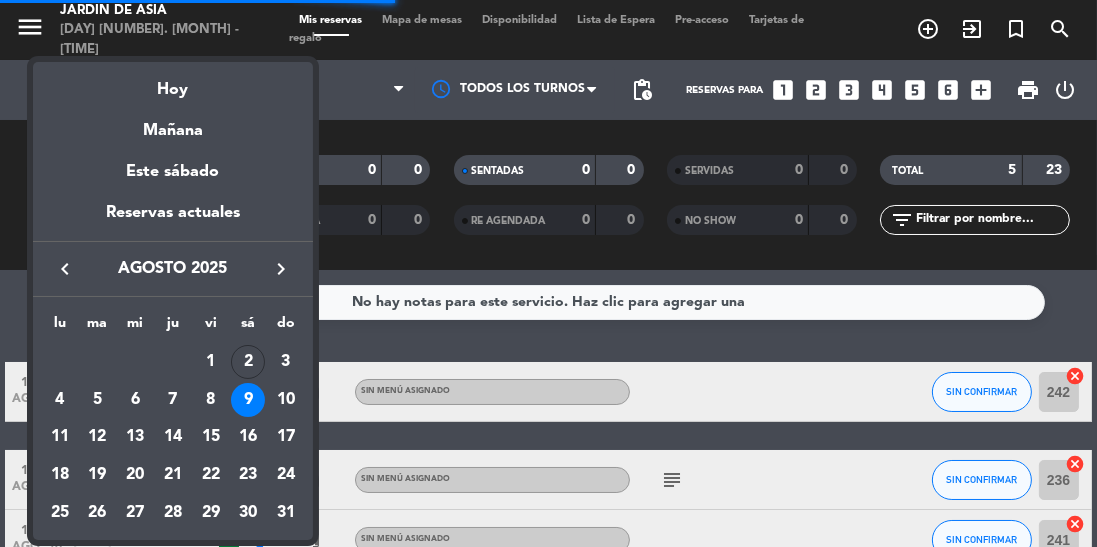 click on "3" at bounding box center [286, 362] 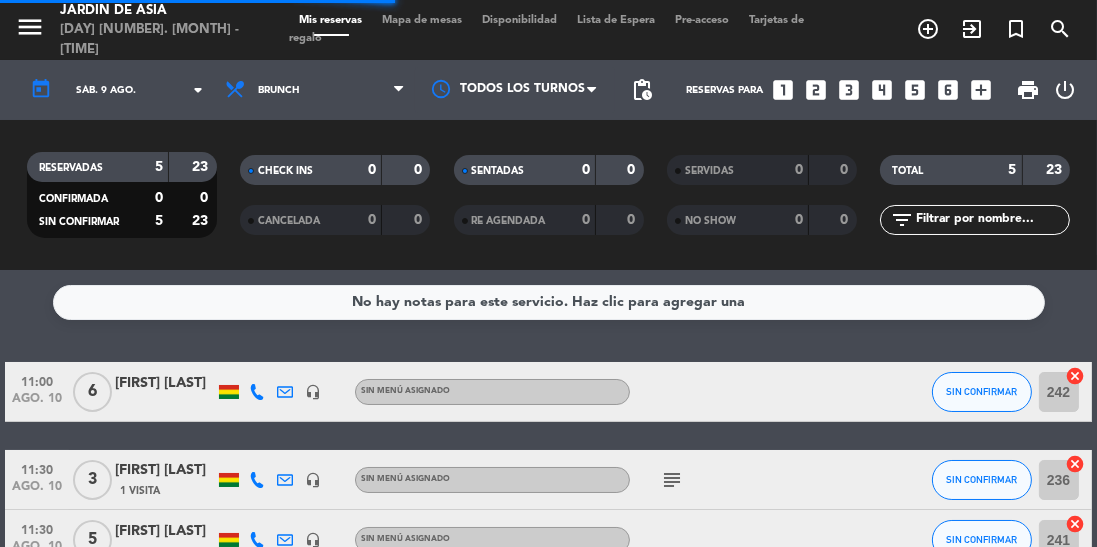type on "dom. 3 ago." 